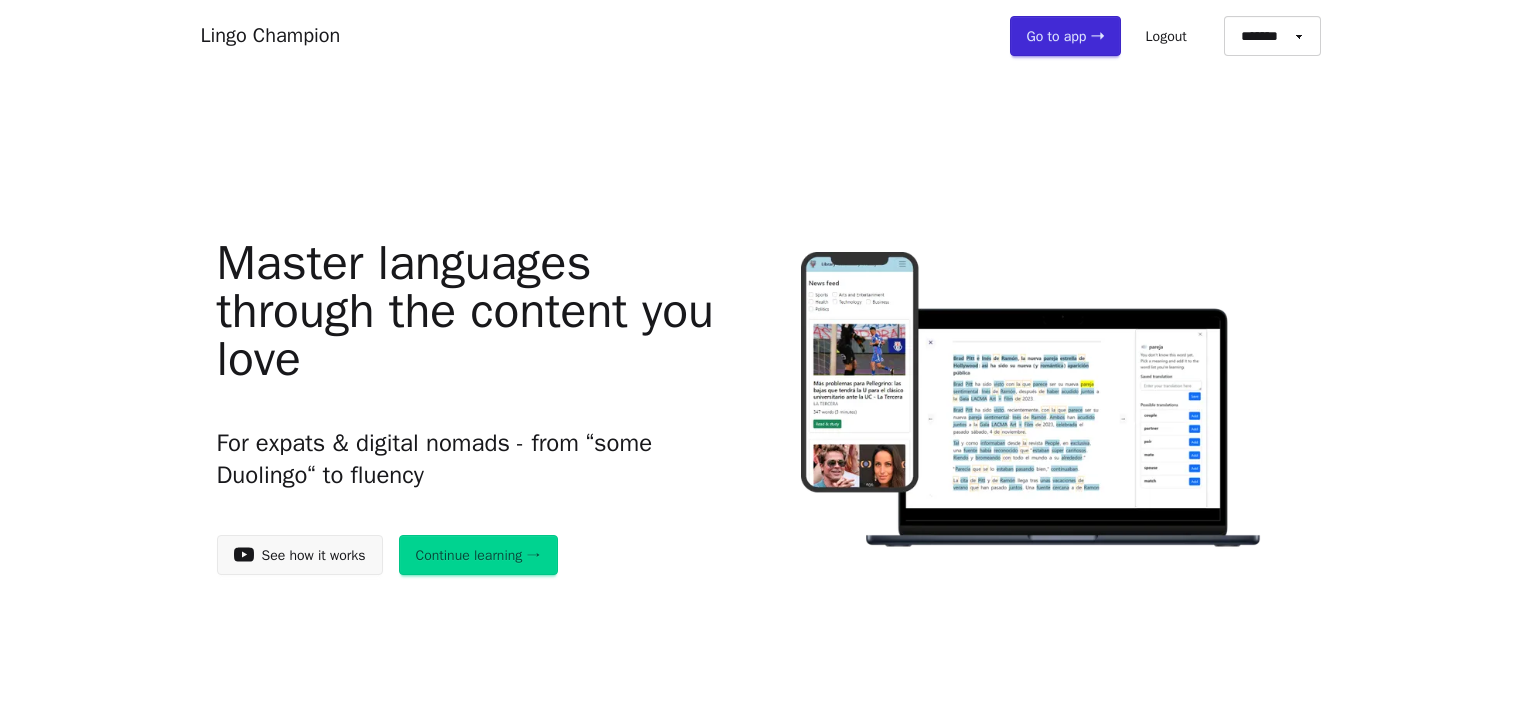 scroll, scrollTop: 0, scrollLeft: 0, axis: both 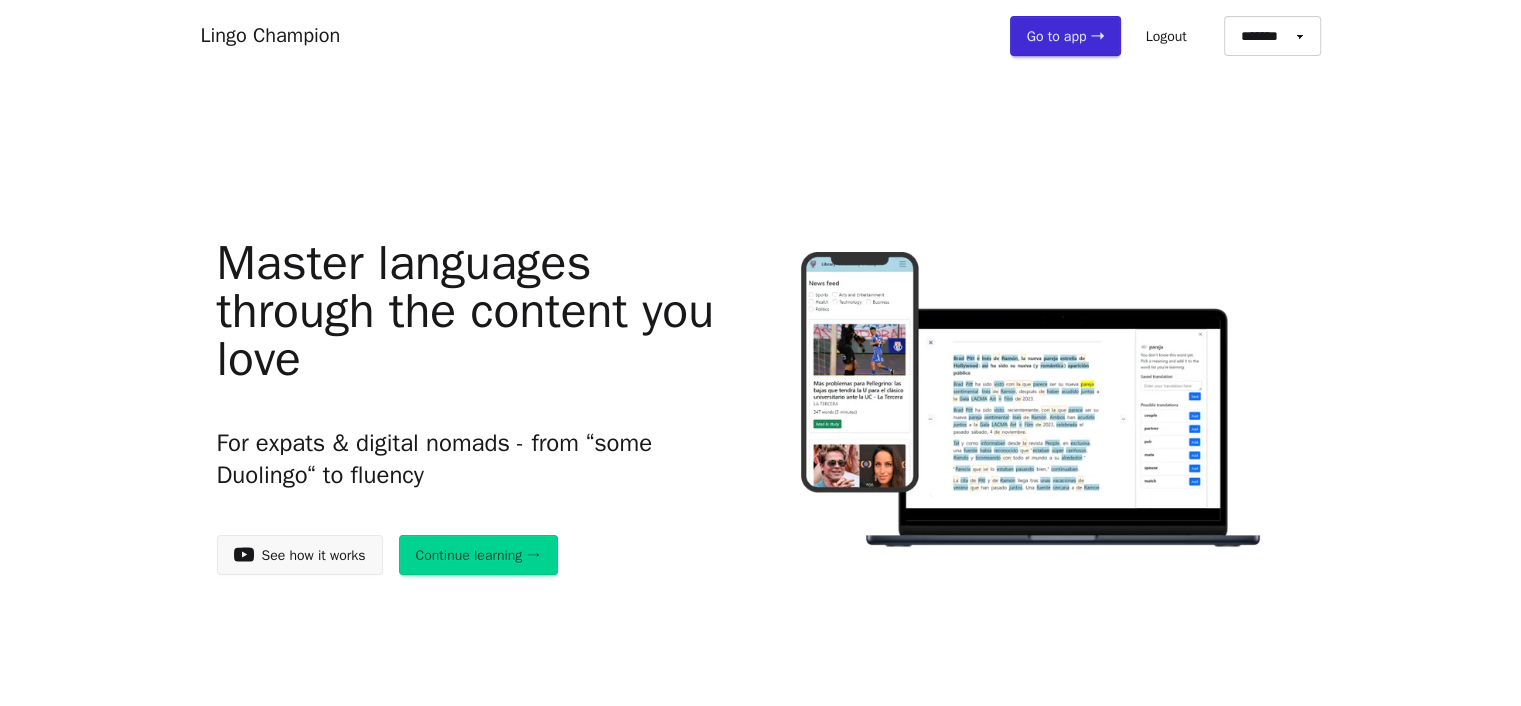 click on "Continue learning →" at bounding box center [478, 555] 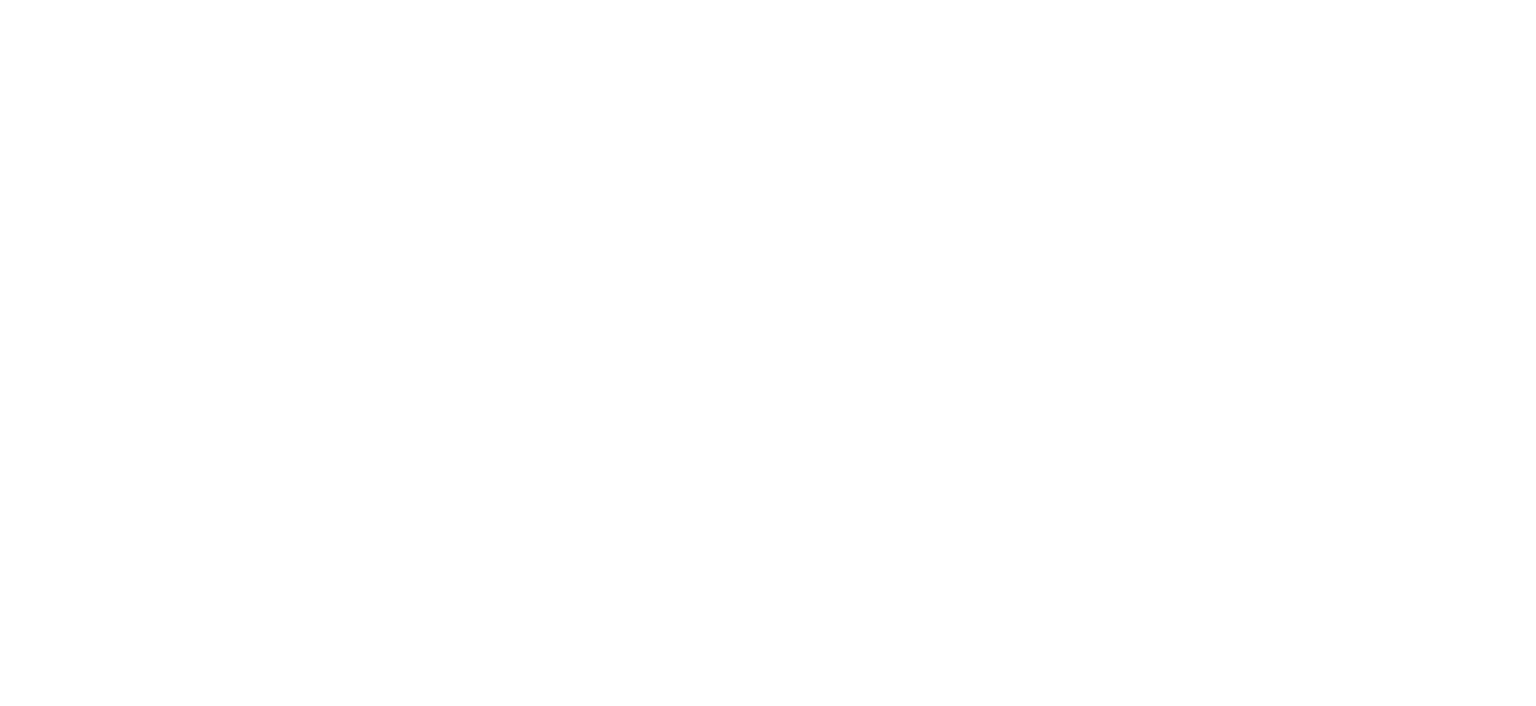 scroll, scrollTop: 0, scrollLeft: 0, axis: both 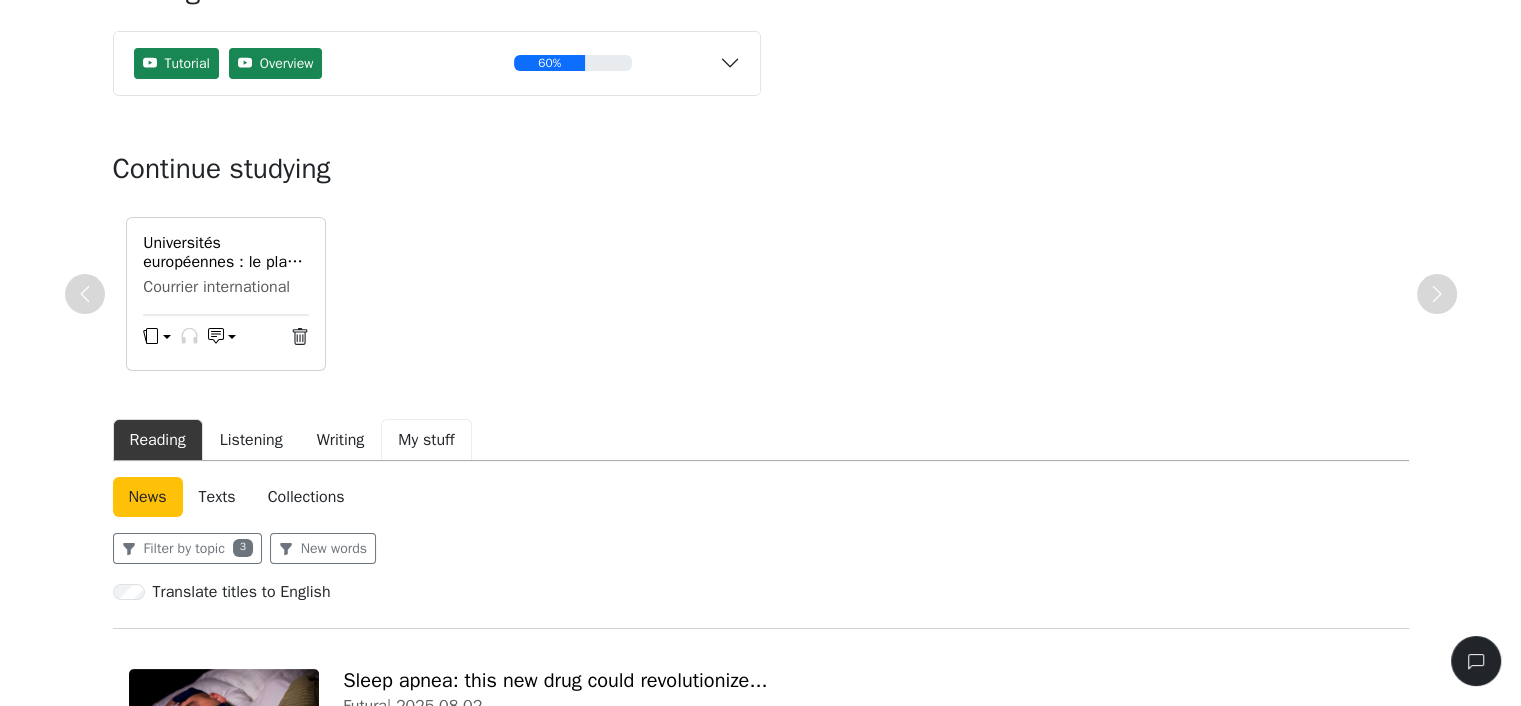 click on "My stuff" at bounding box center (426, 440) 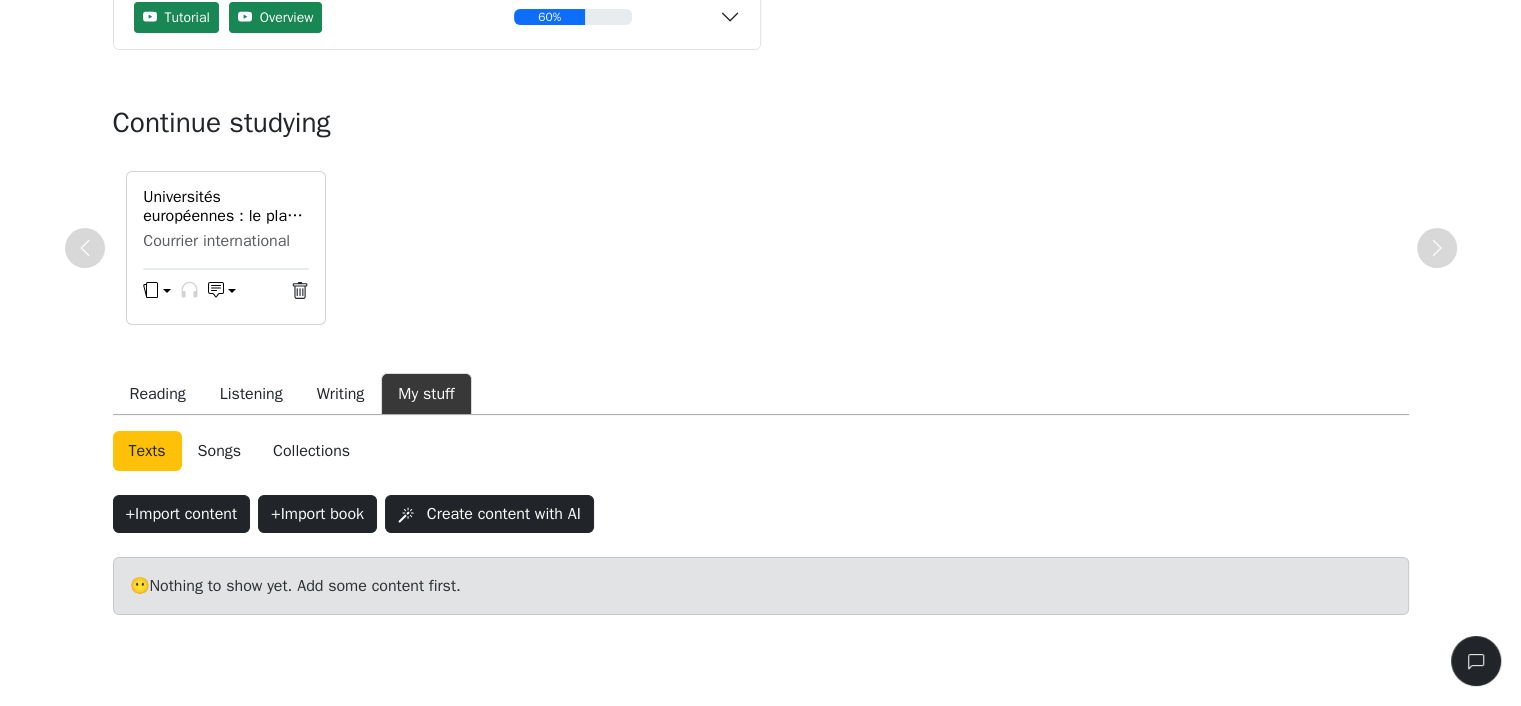scroll, scrollTop: 256, scrollLeft: 0, axis: vertical 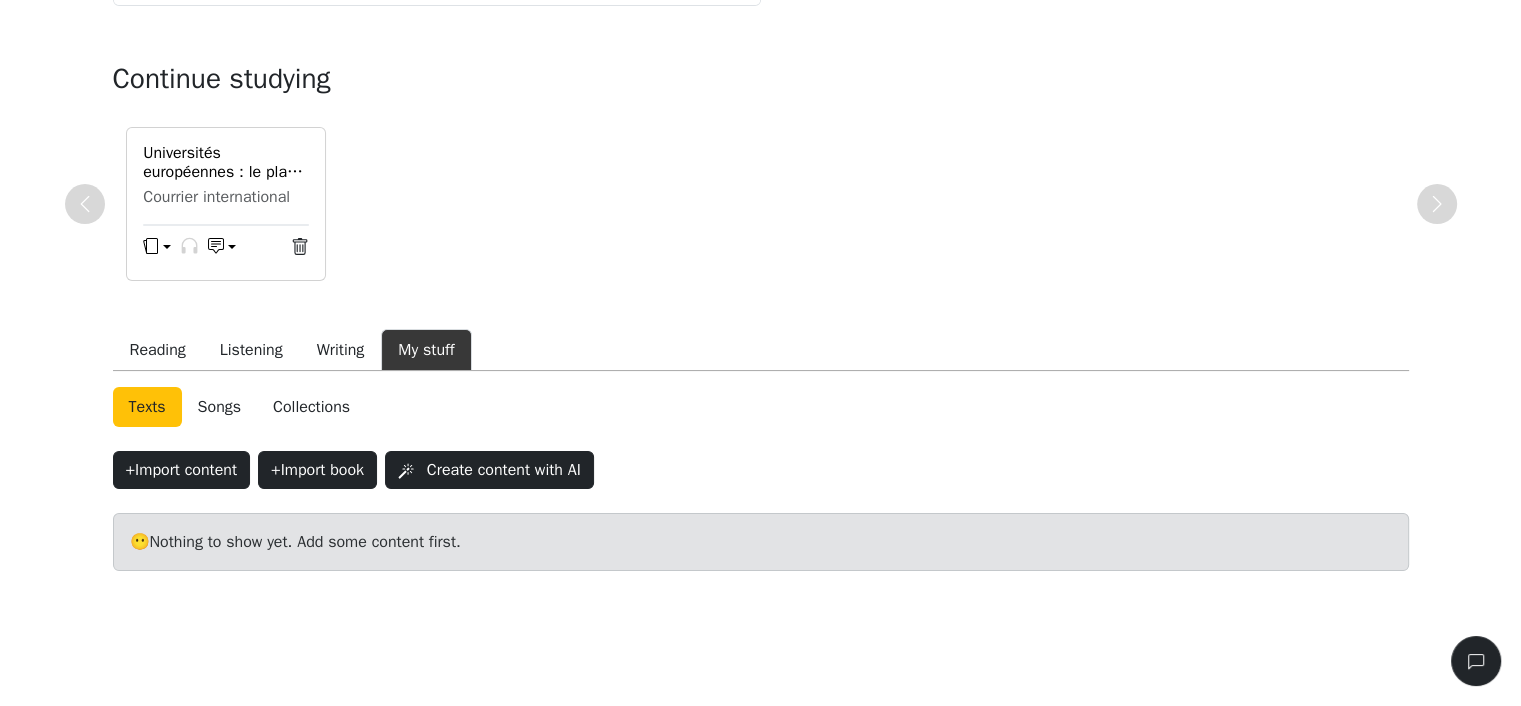 click on "Reading Listening Writing My stuff" at bounding box center [761, 350] 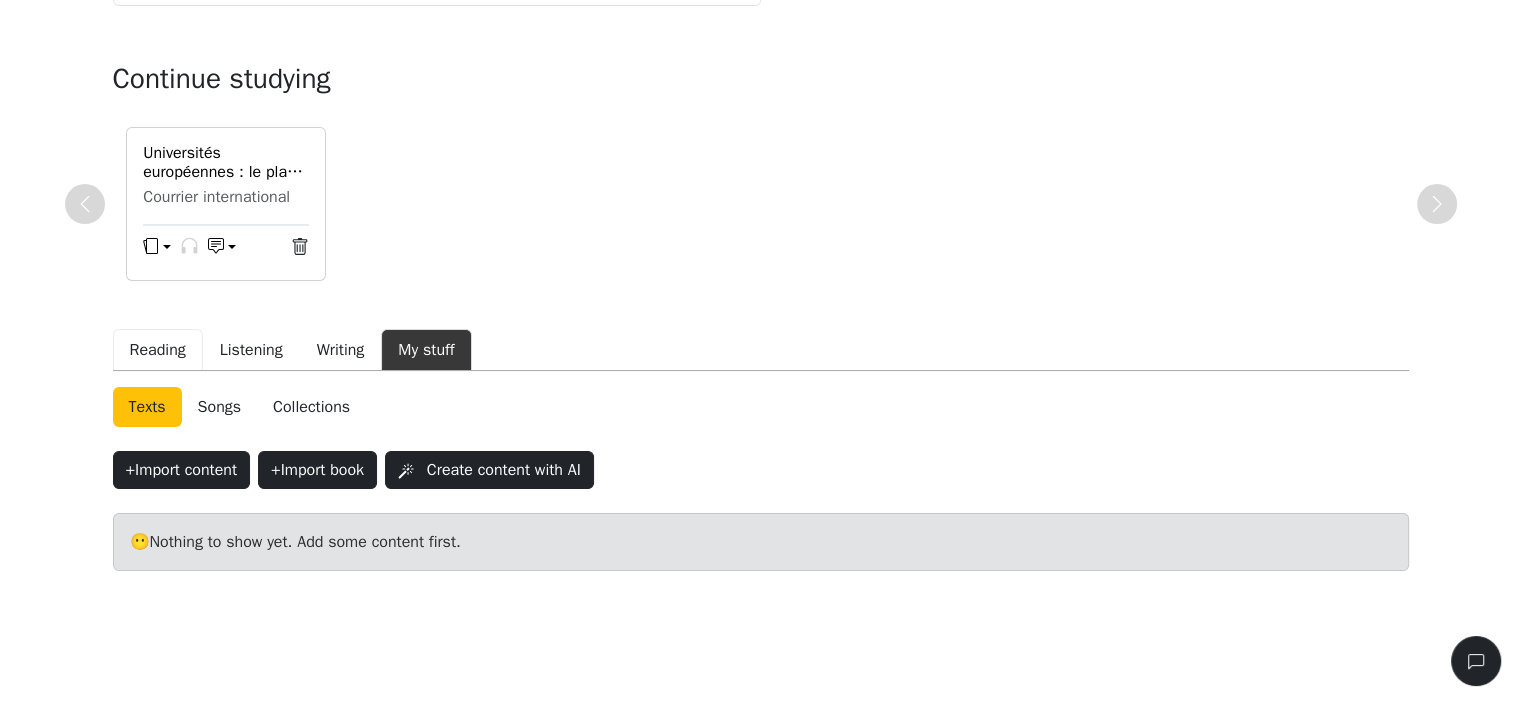 click on "Reading" at bounding box center (158, 350) 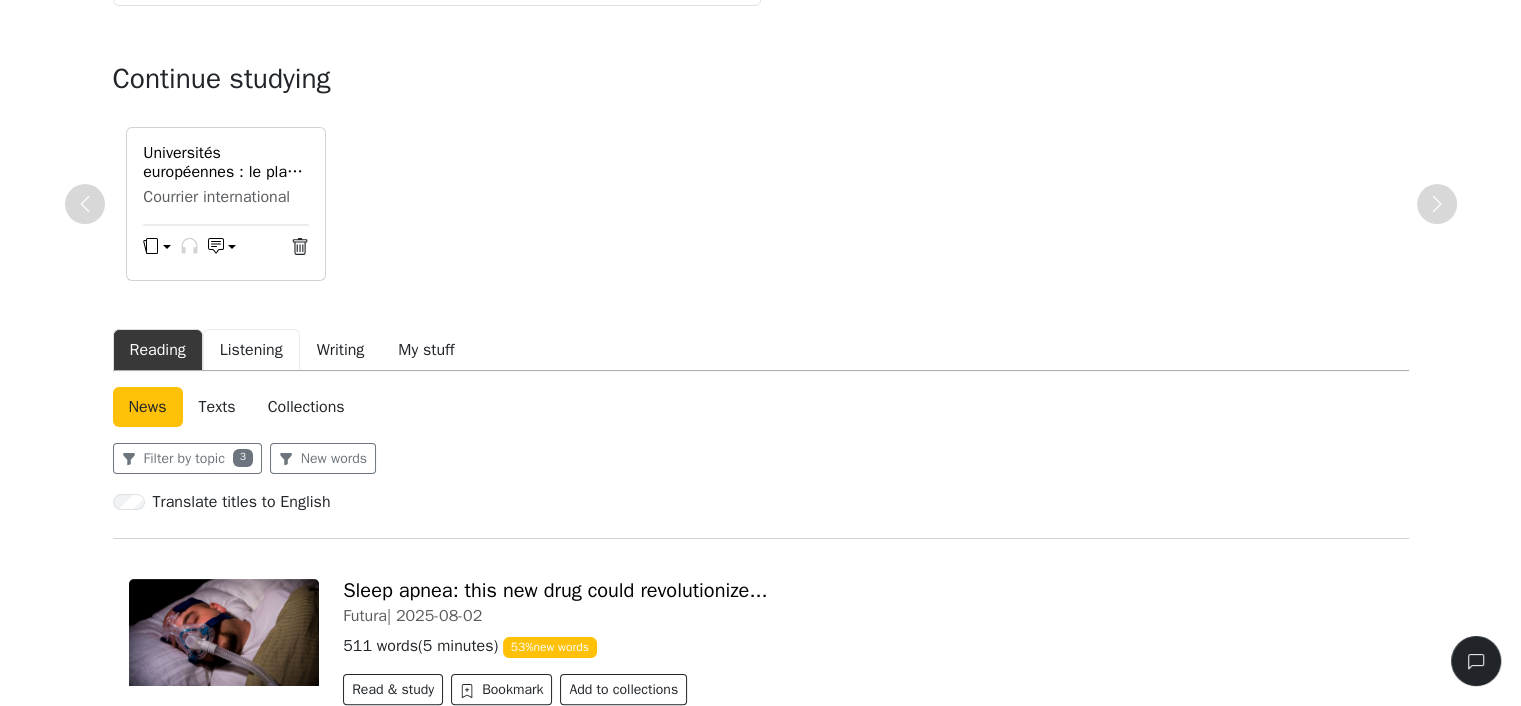 click on "Listening" at bounding box center [251, 350] 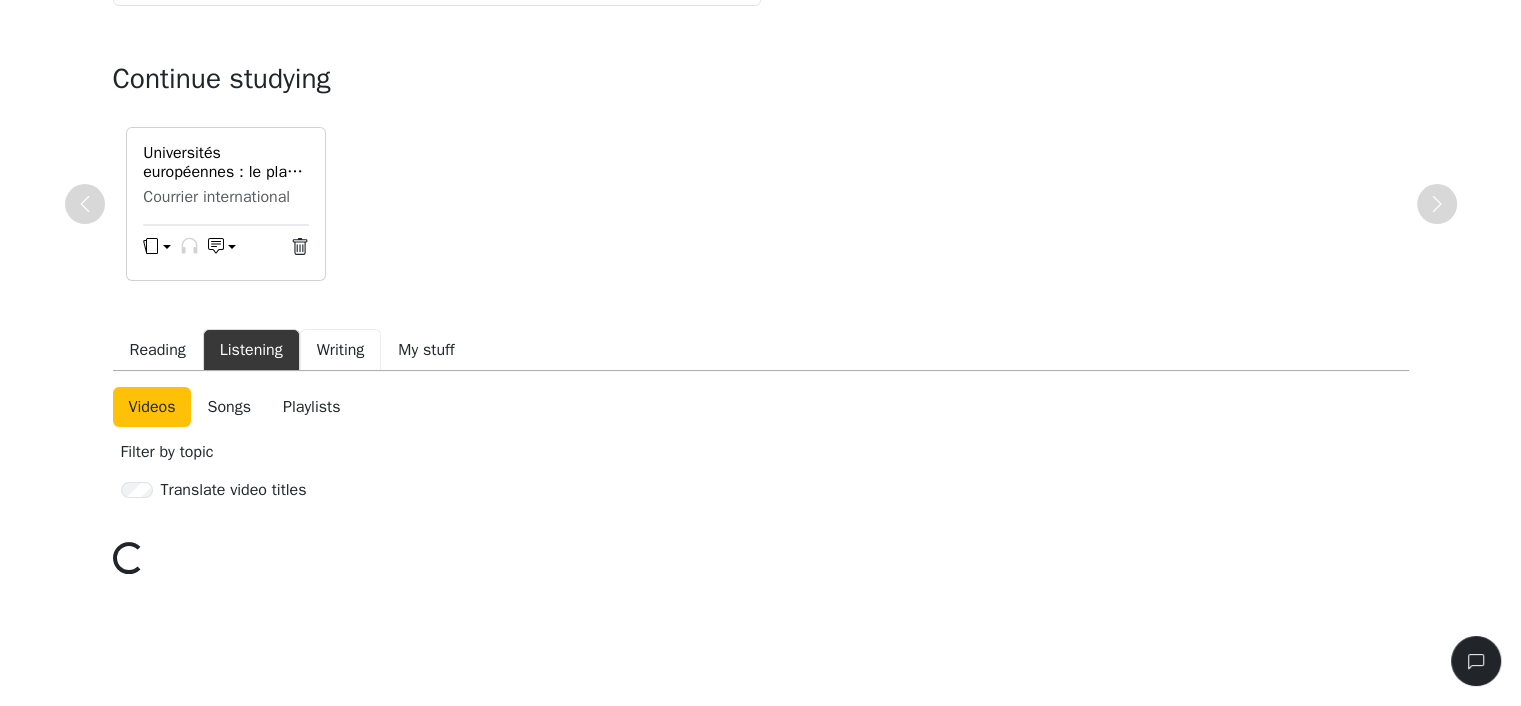 click on "Writing" at bounding box center [341, 350] 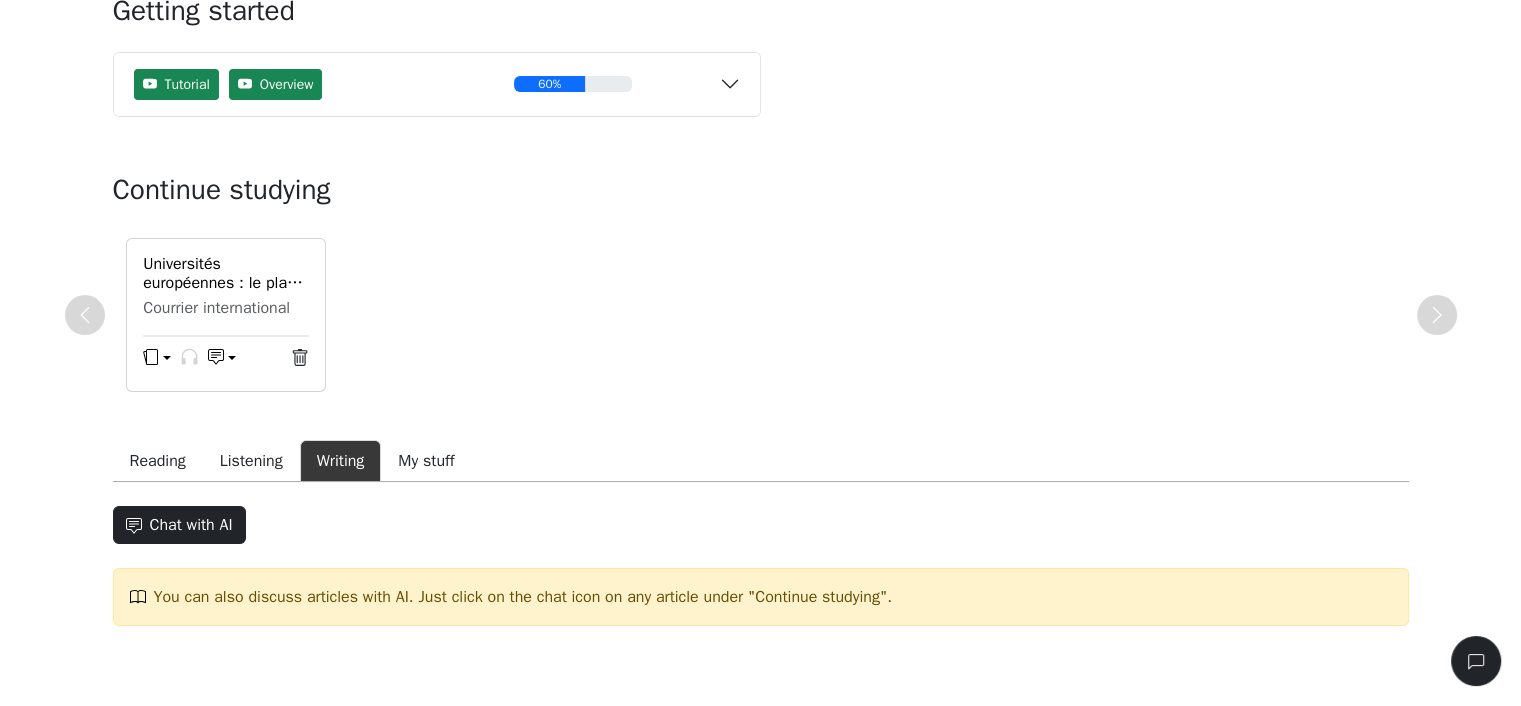 scroll, scrollTop: 144, scrollLeft: 0, axis: vertical 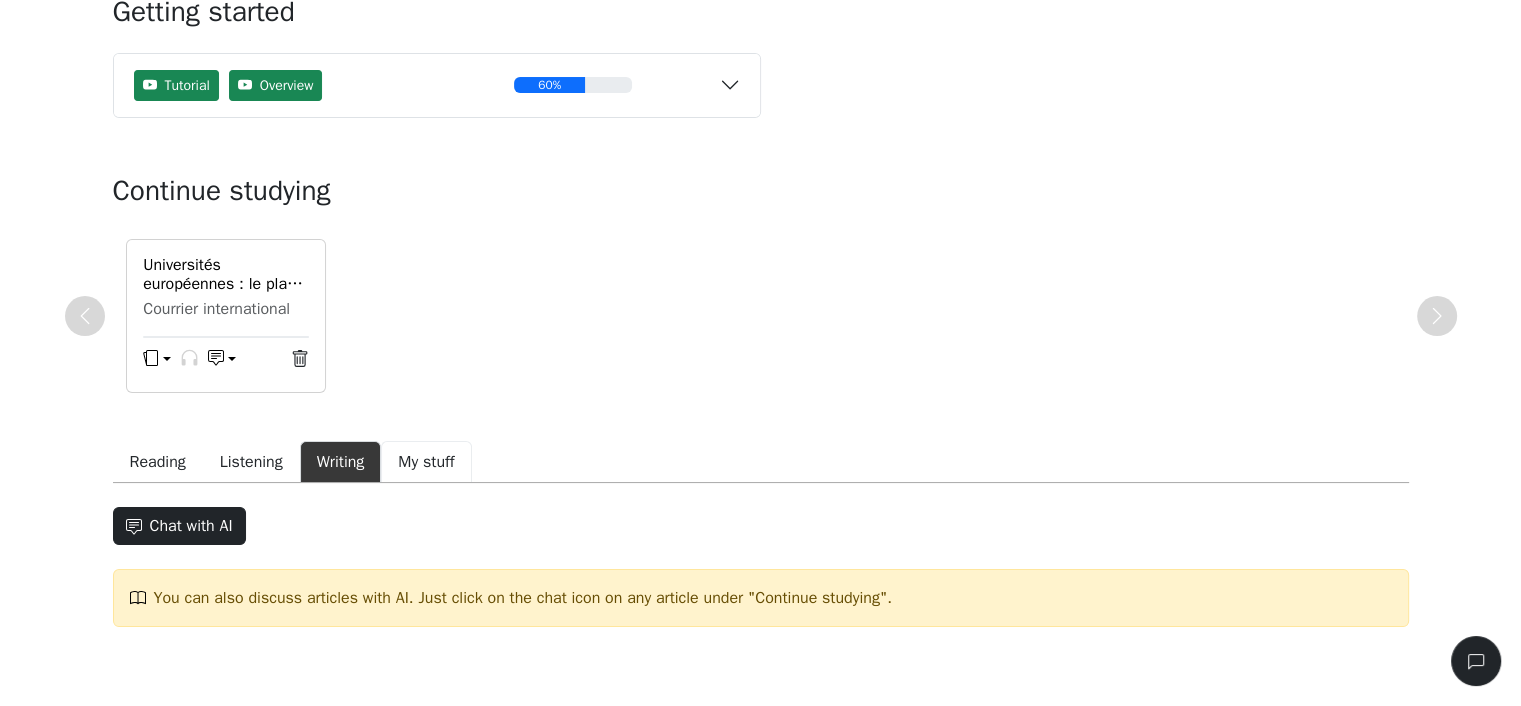 click on "My stuff" at bounding box center [426, 462] 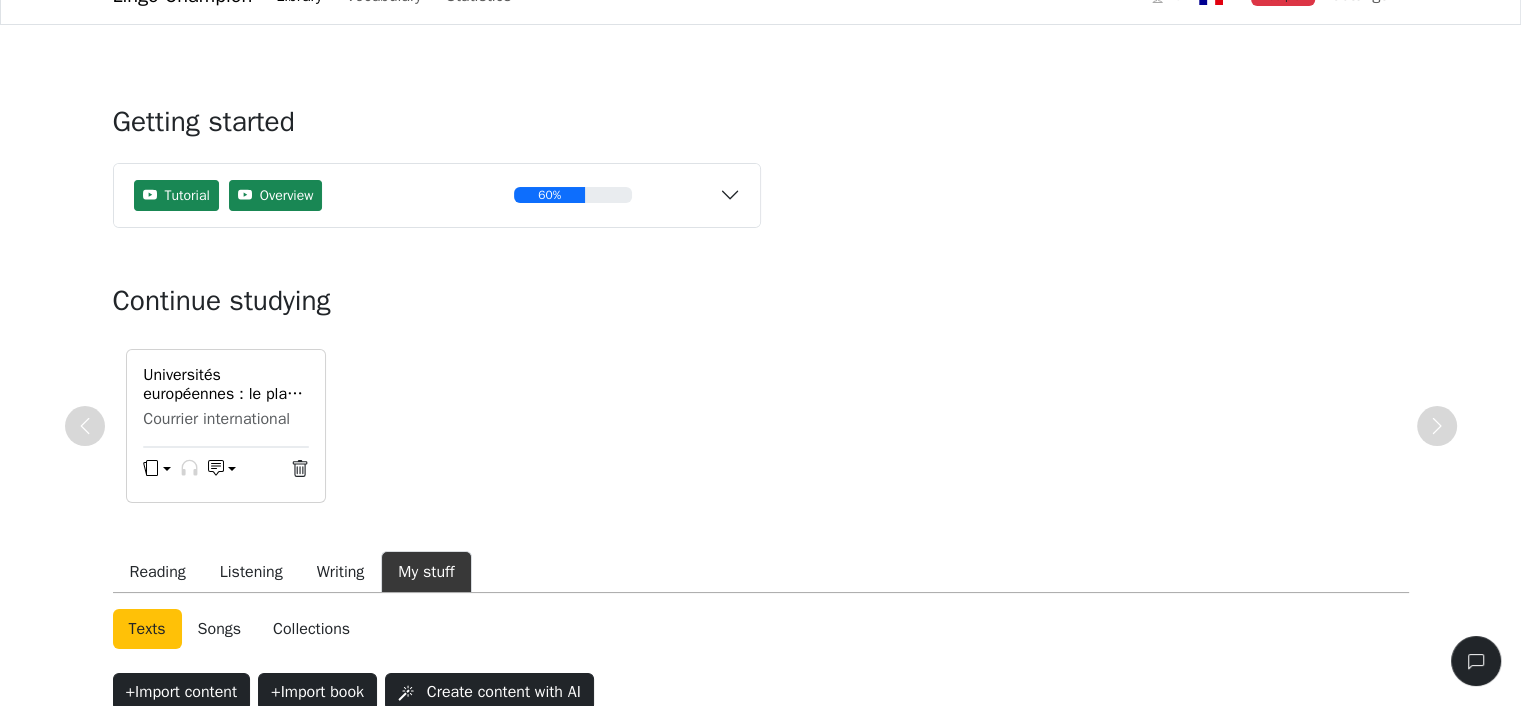 scroll, scrollTop: 0, scrollLeft: 0, axis: both 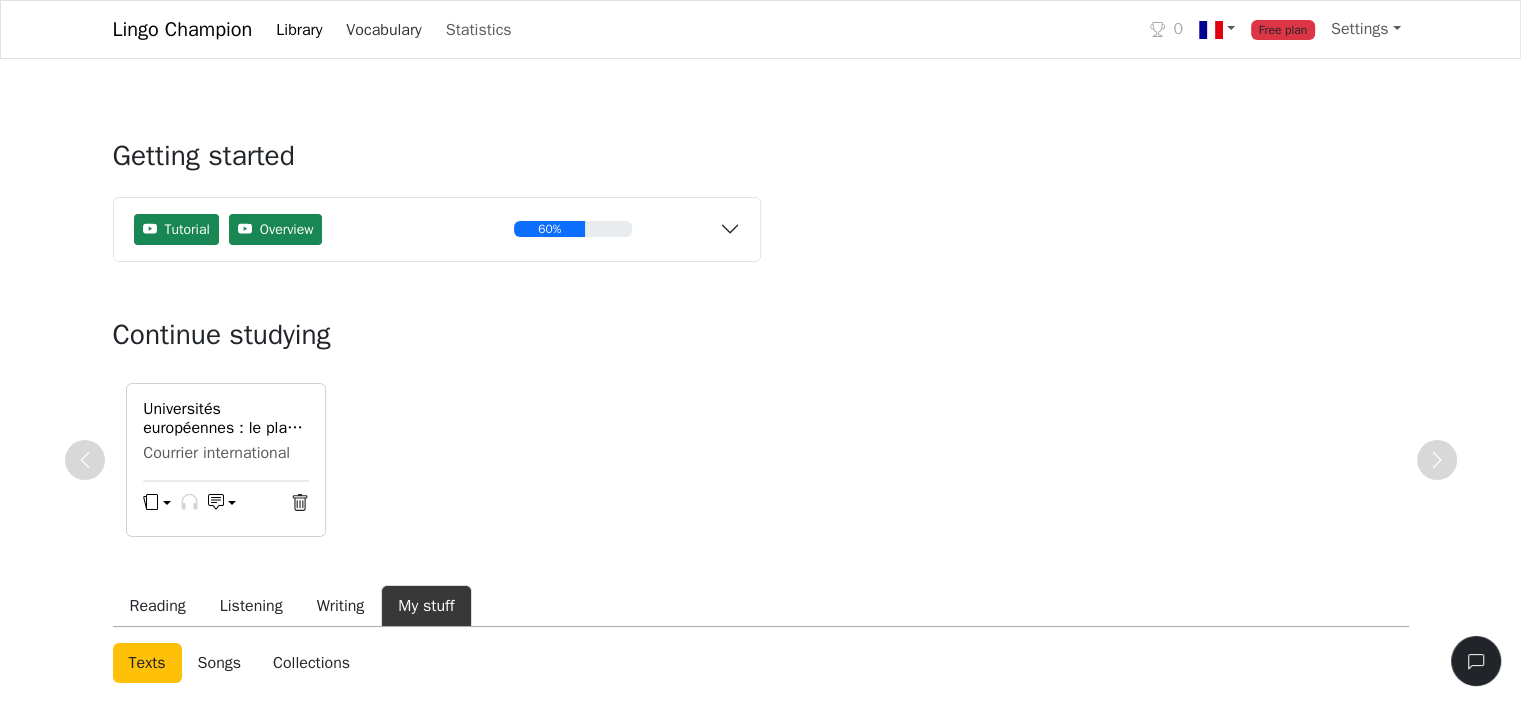 click on "Vocabulary" at bounding box center (383, 30) 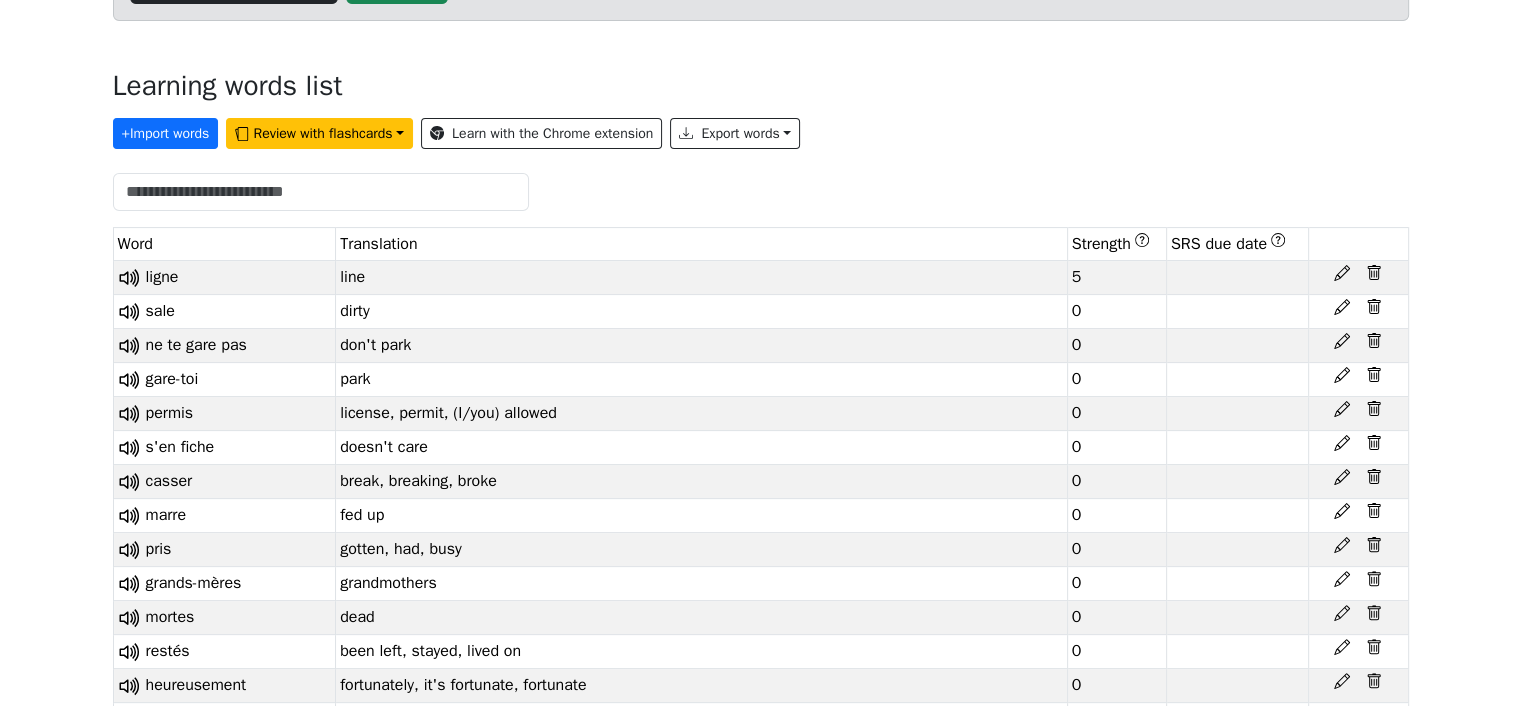 scroll, scrollTop: 333, scrollLeft: 0, axis: vertical 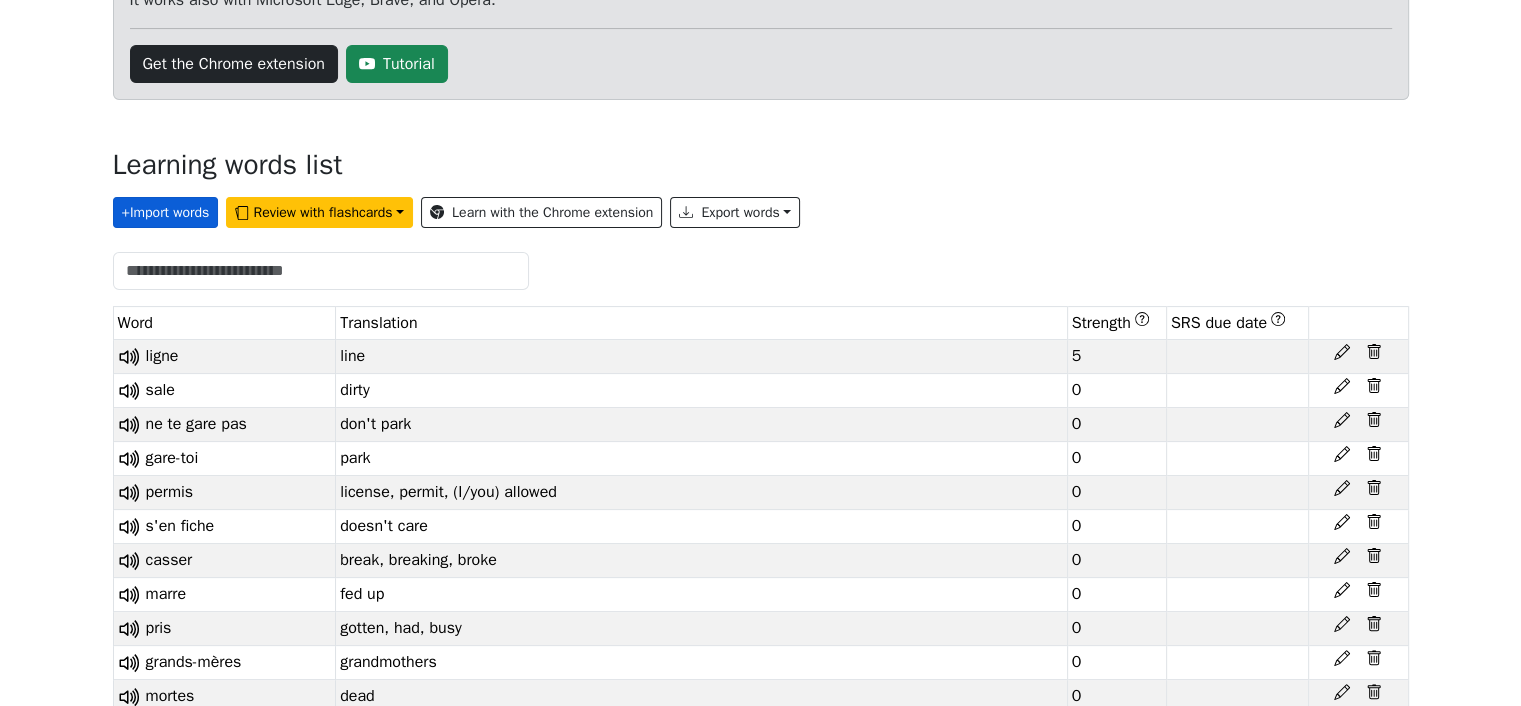 click on "+  Import words" at bounding box center [166, 212] 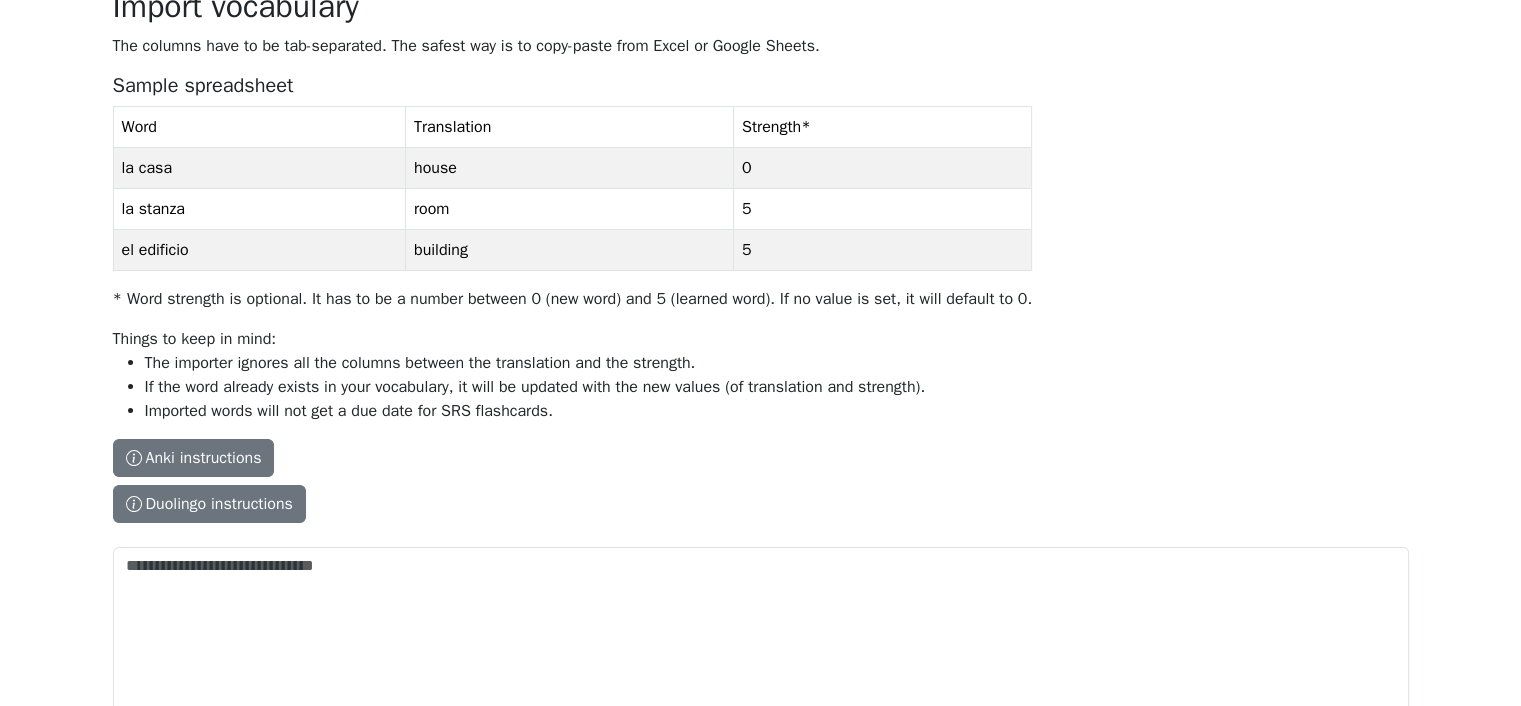 scroll, scrollTop: 275, scrollLeft: 0, axis: vertical 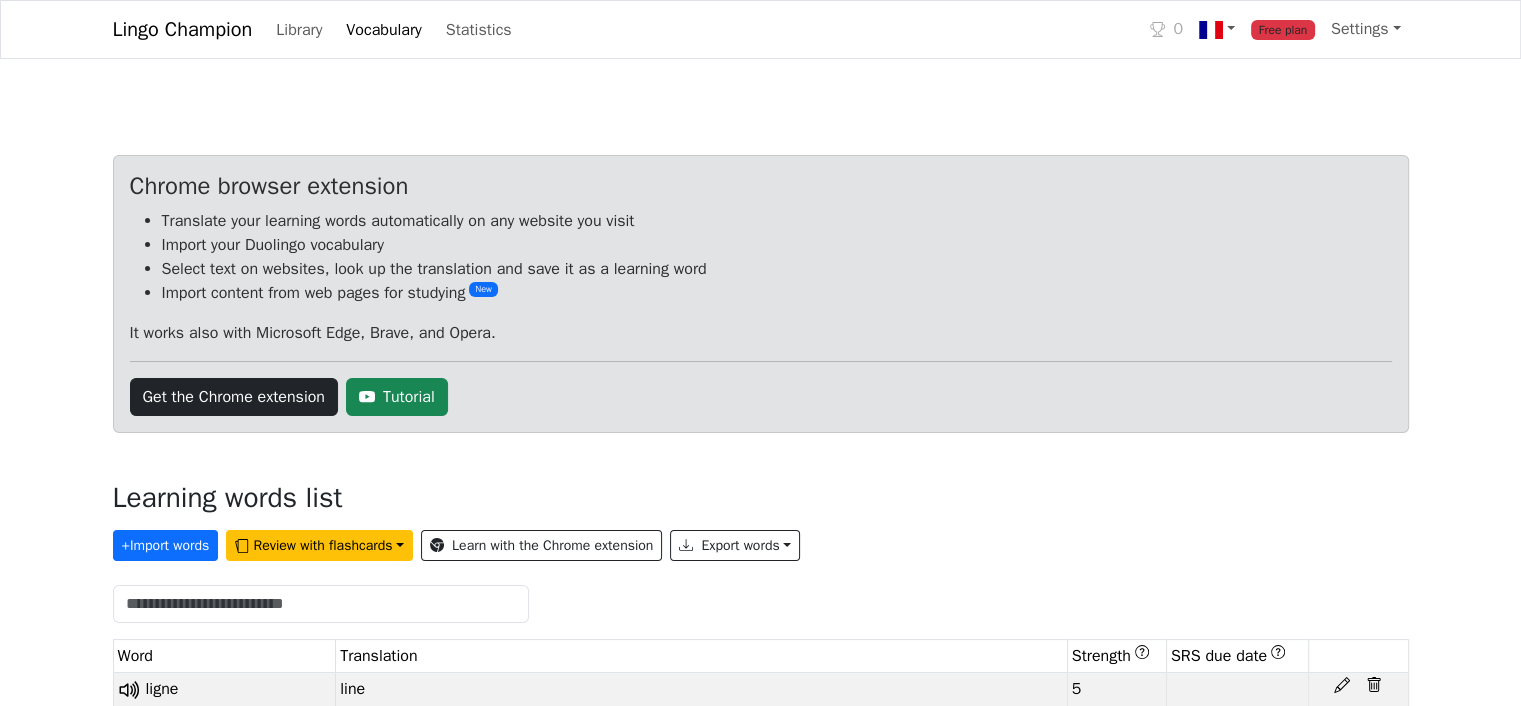 click on "Get the Chrome extension Tutorial" at bounding box center [761, 397] 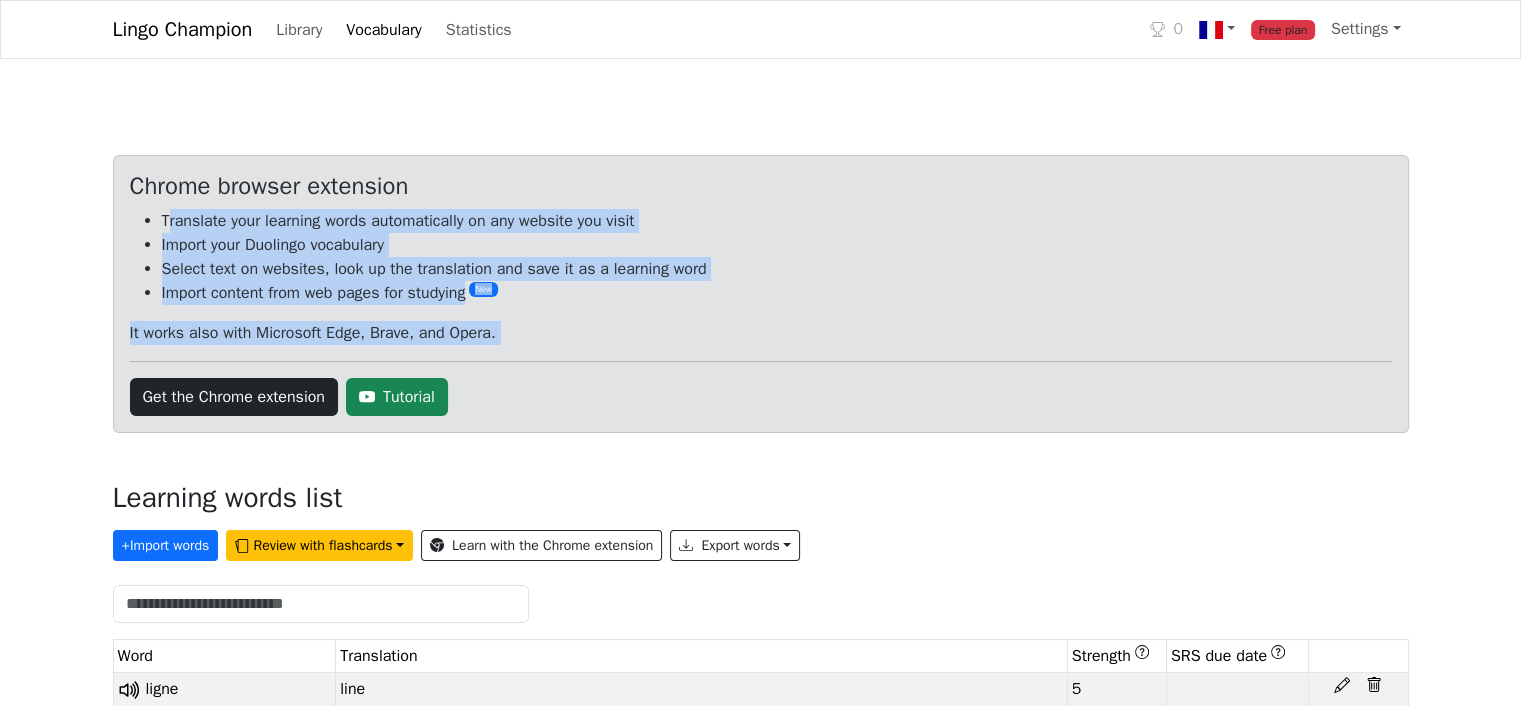 drag, startPoint x: 167, startPoint y: 212, endPoint x: 673, endPoint y: 379, distance: 532.8461 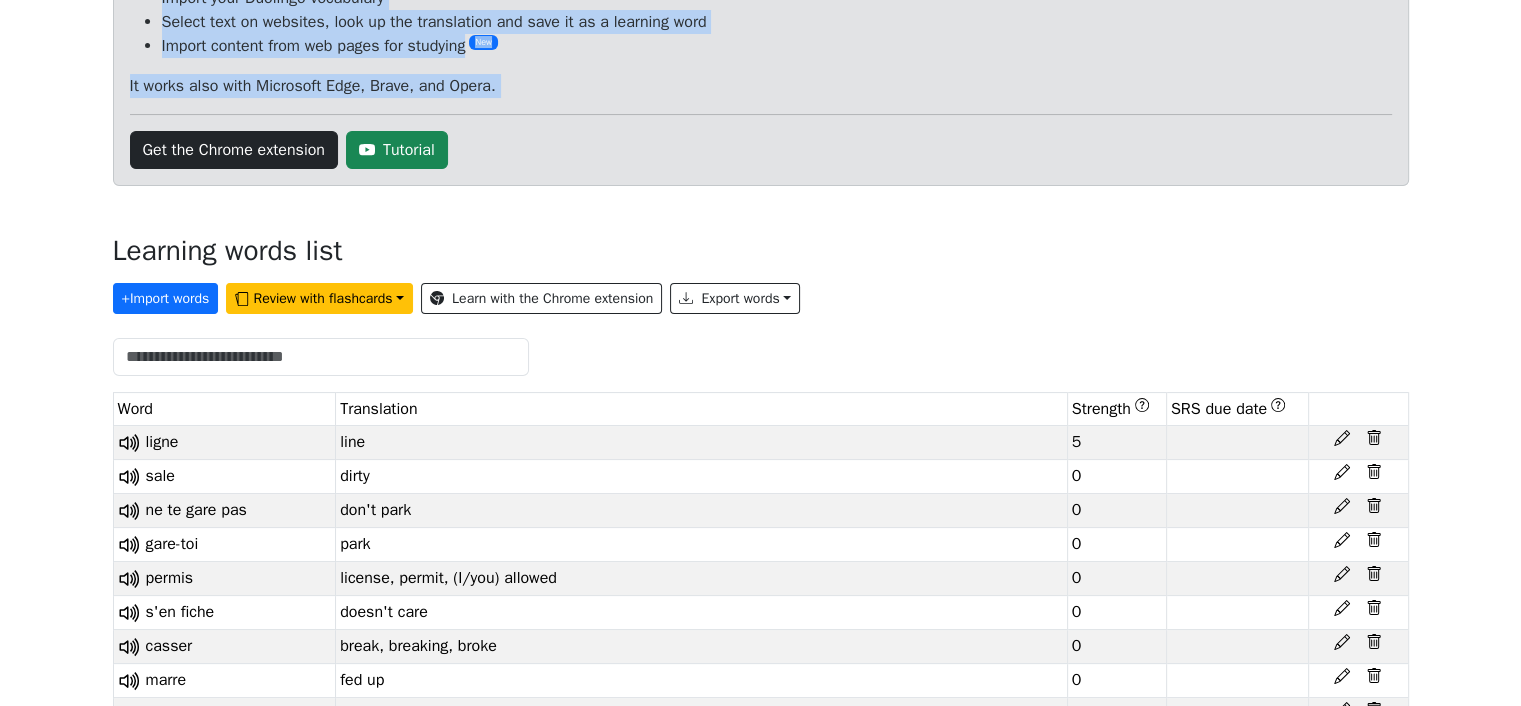 scroll, scrollTop: 333, scrollLeft: 0, axis: vertical 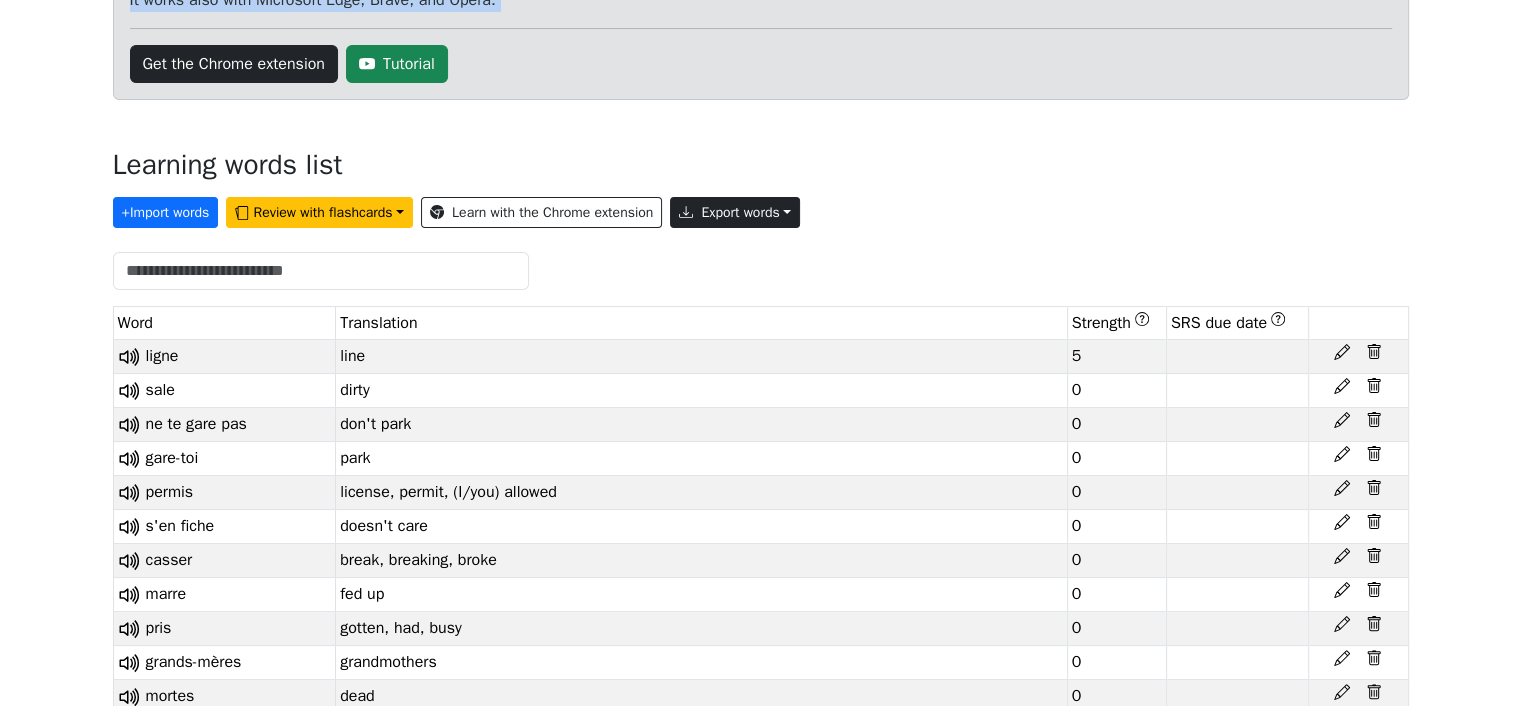 click on "Export words" at bounding box center [735, 212] 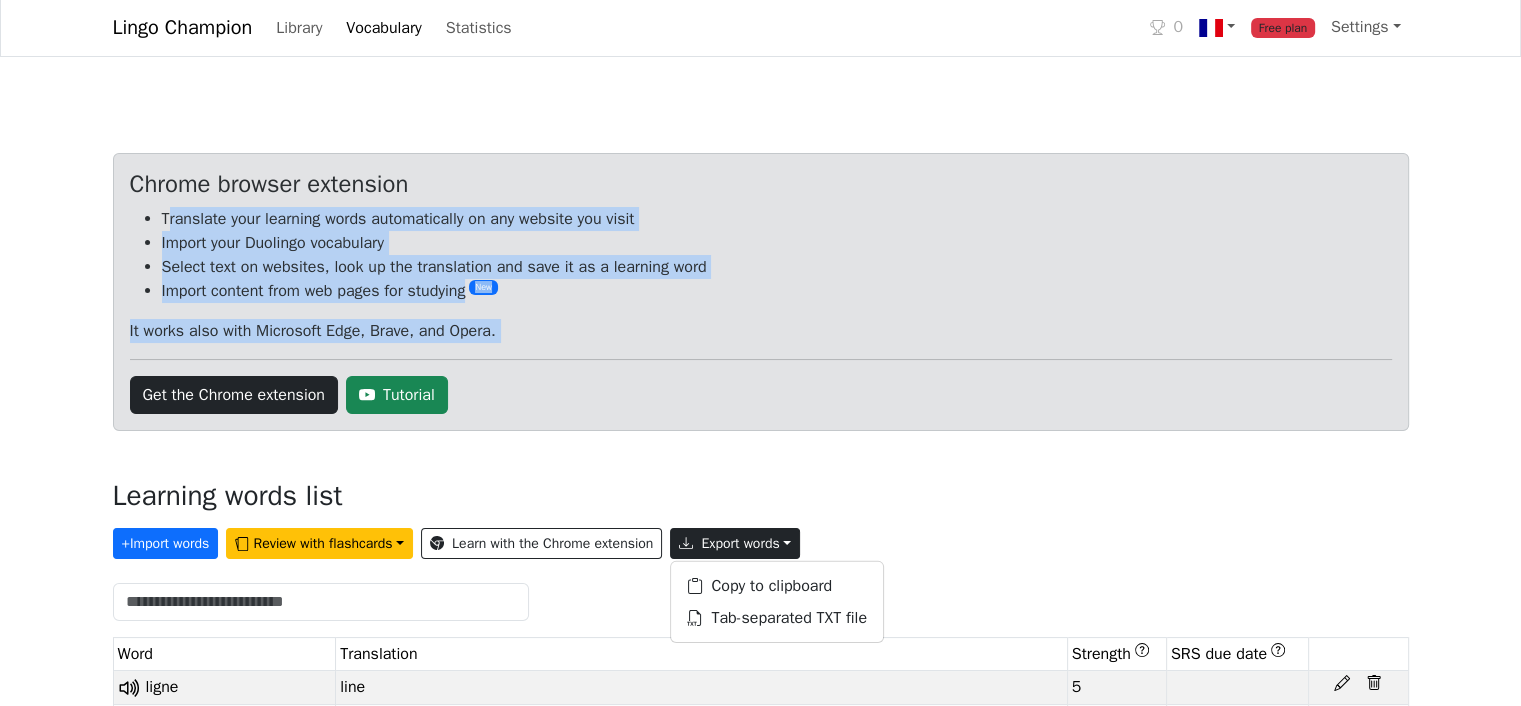 scroll, scrollTop: 0, scrollLeft: 0, axis: both 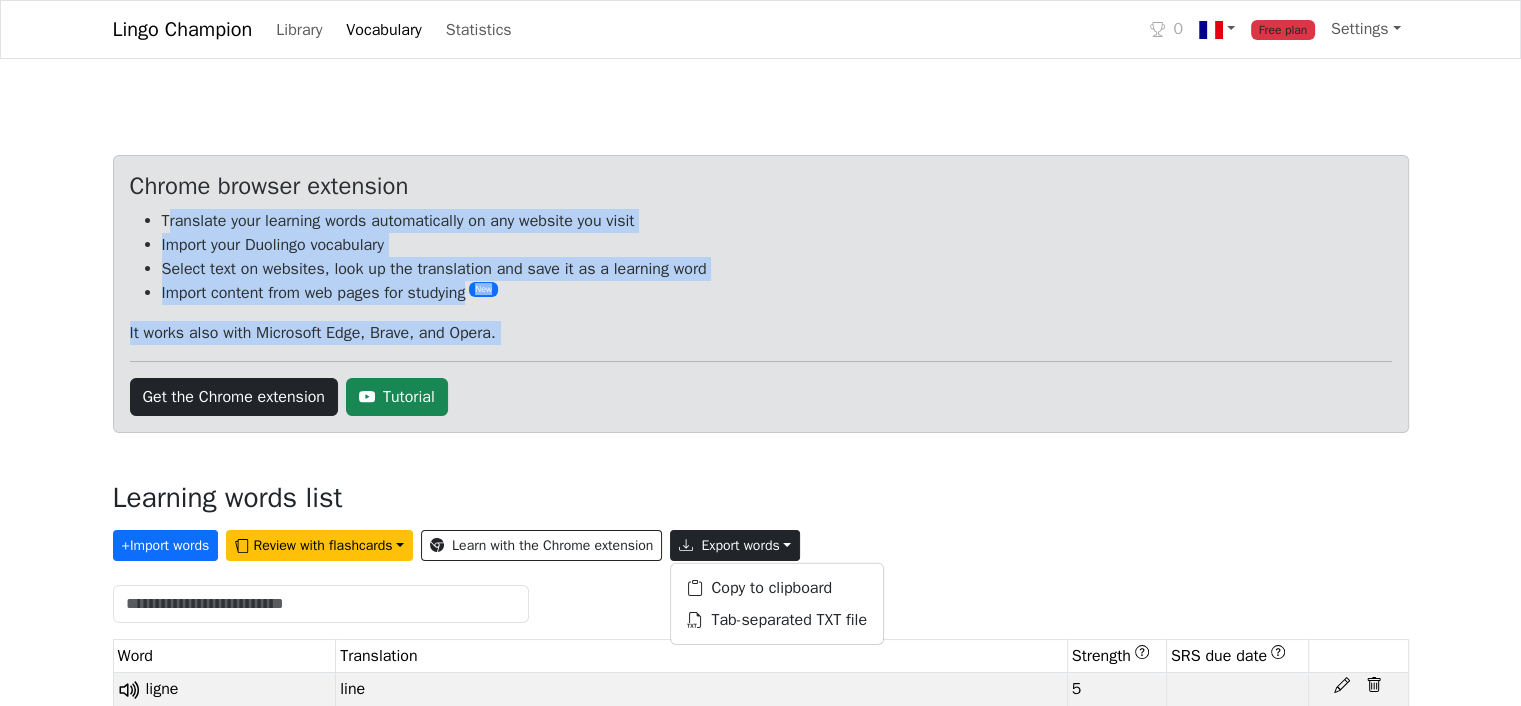 click on "0" at bounding box center (1178, 29) 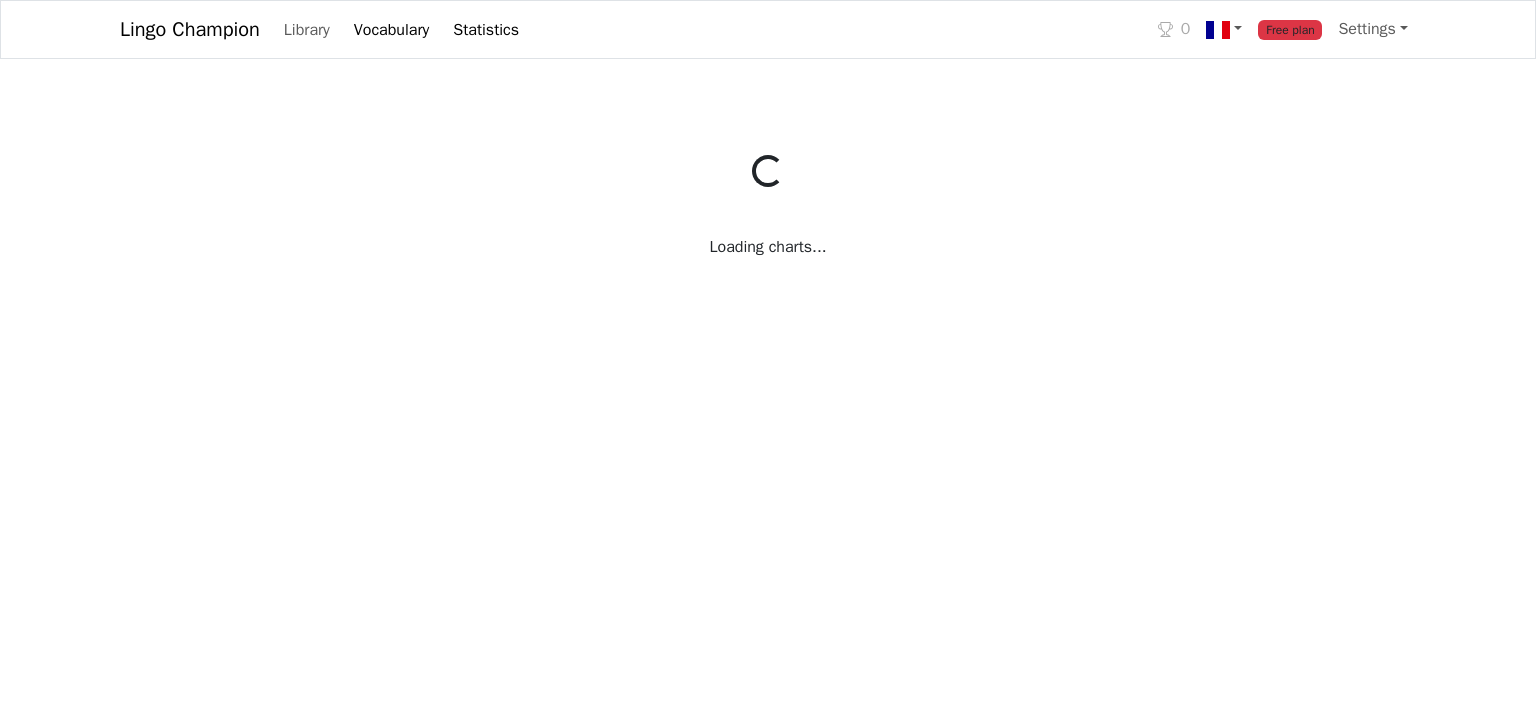 click on "Free plan" at bounding box center [1290, 29] 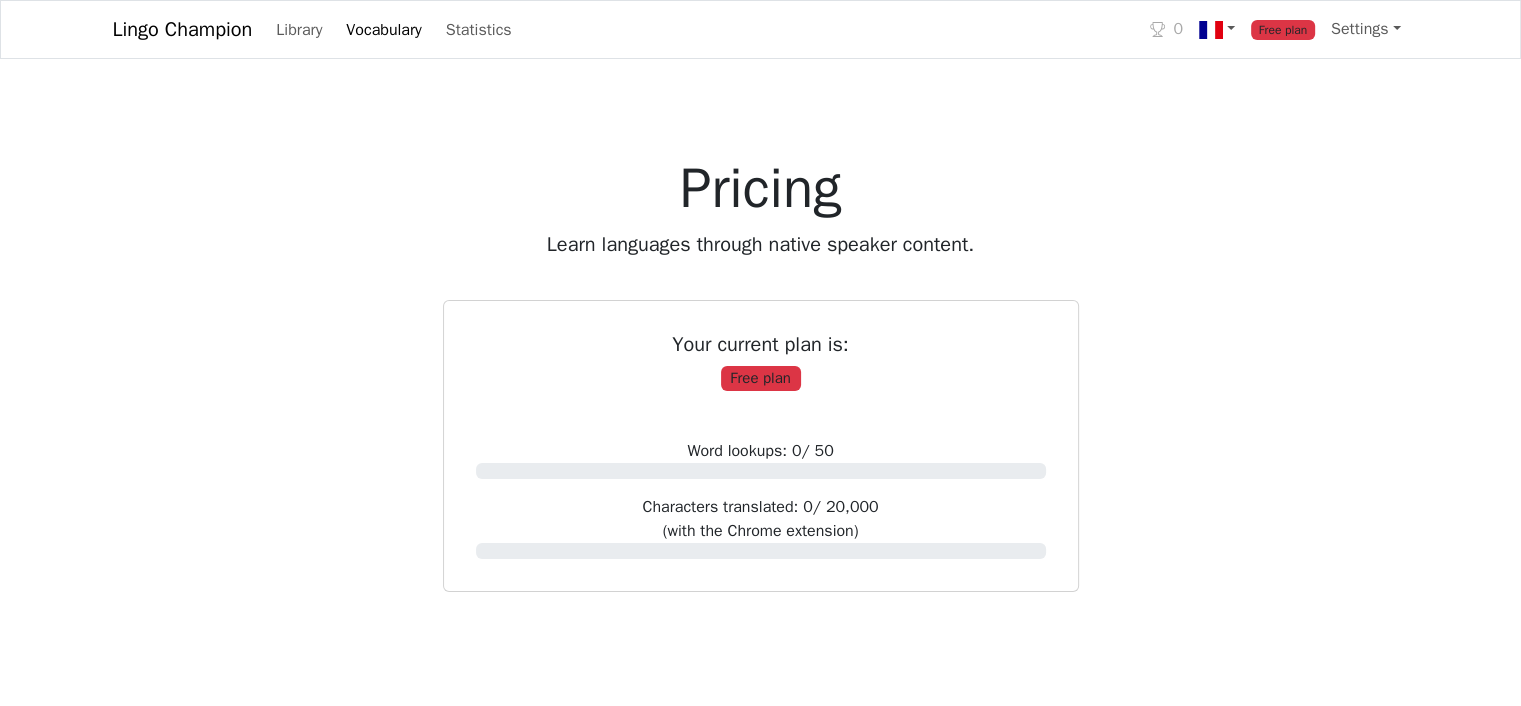 click on "Lingo Champion" at bounding box center (183, 30) 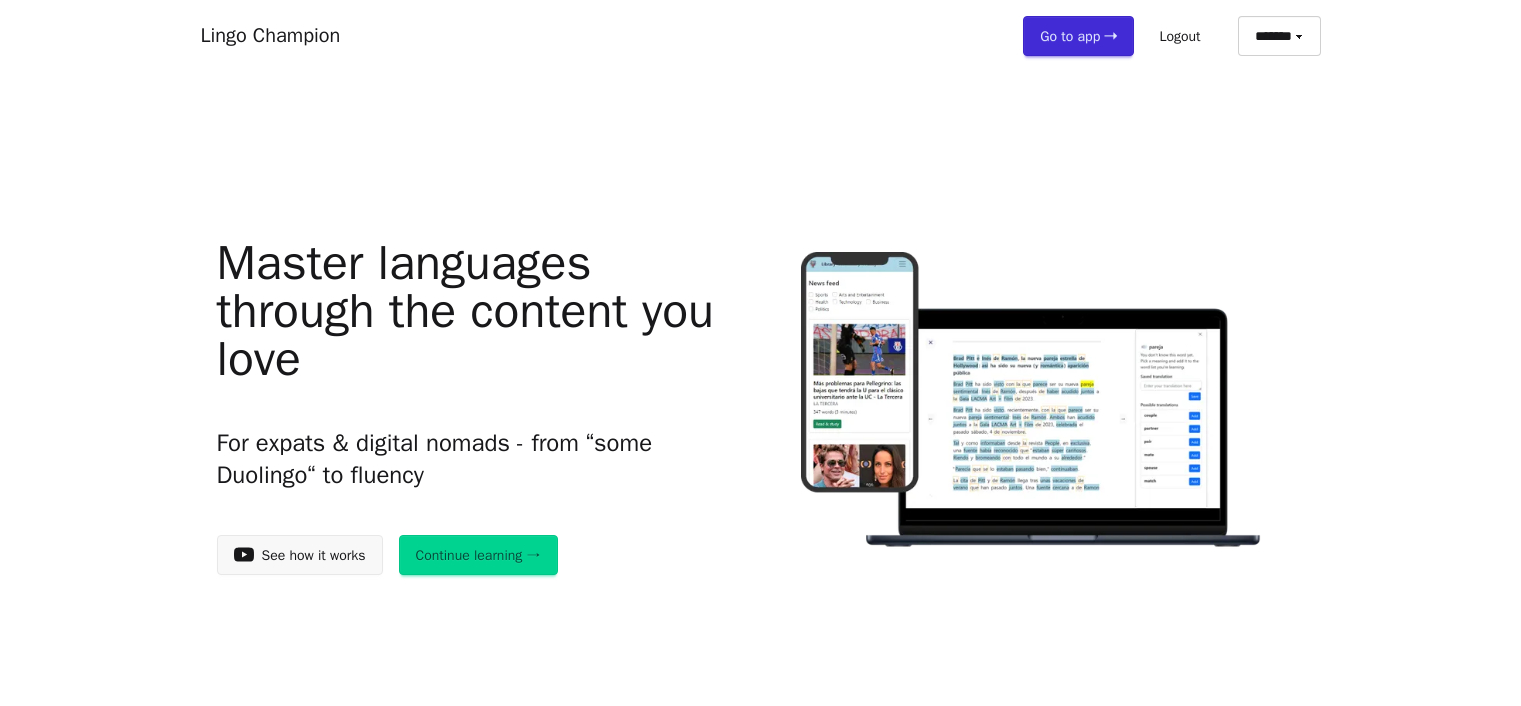 scroll, scrollTop: 0, scrollLeft: 0, axis: both 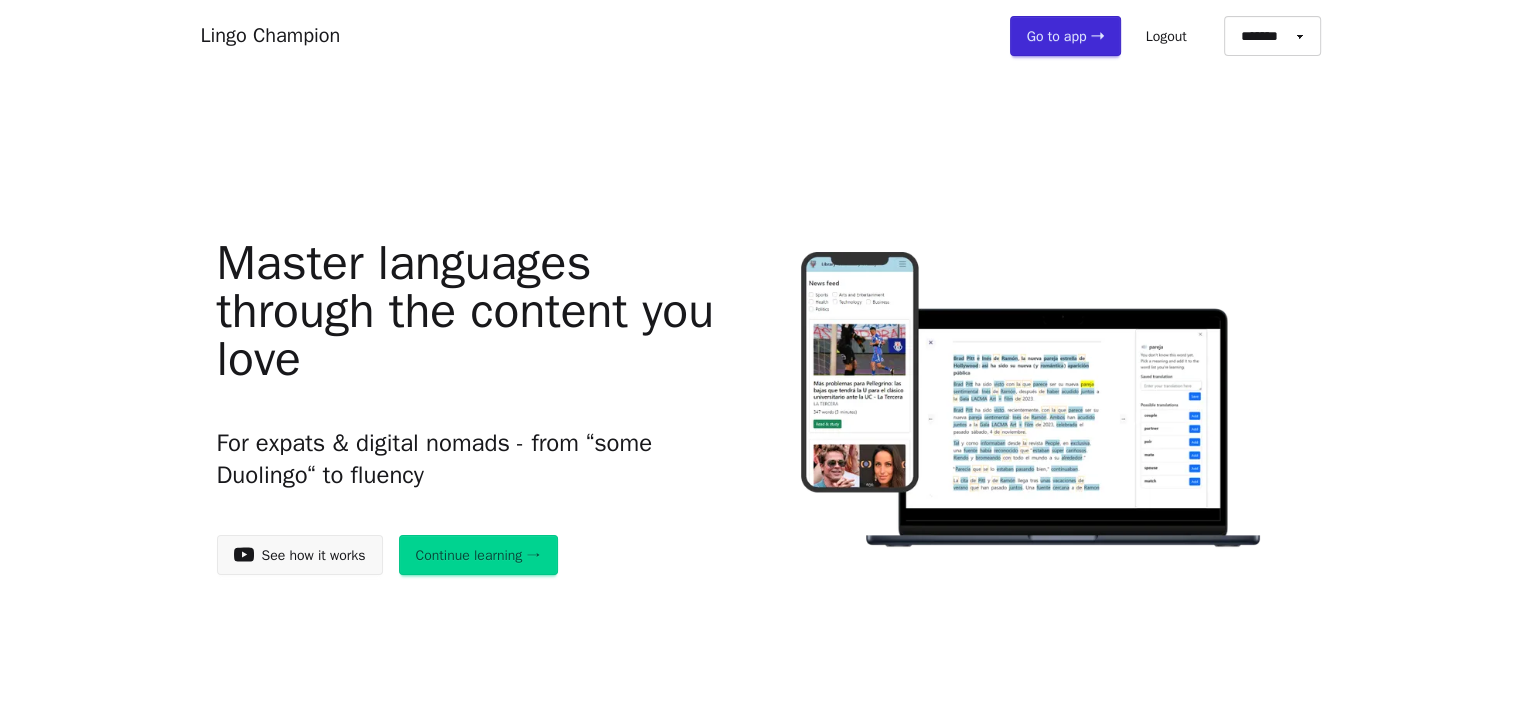 click on "Go to app ➝" at bounding box center (1065, 36) 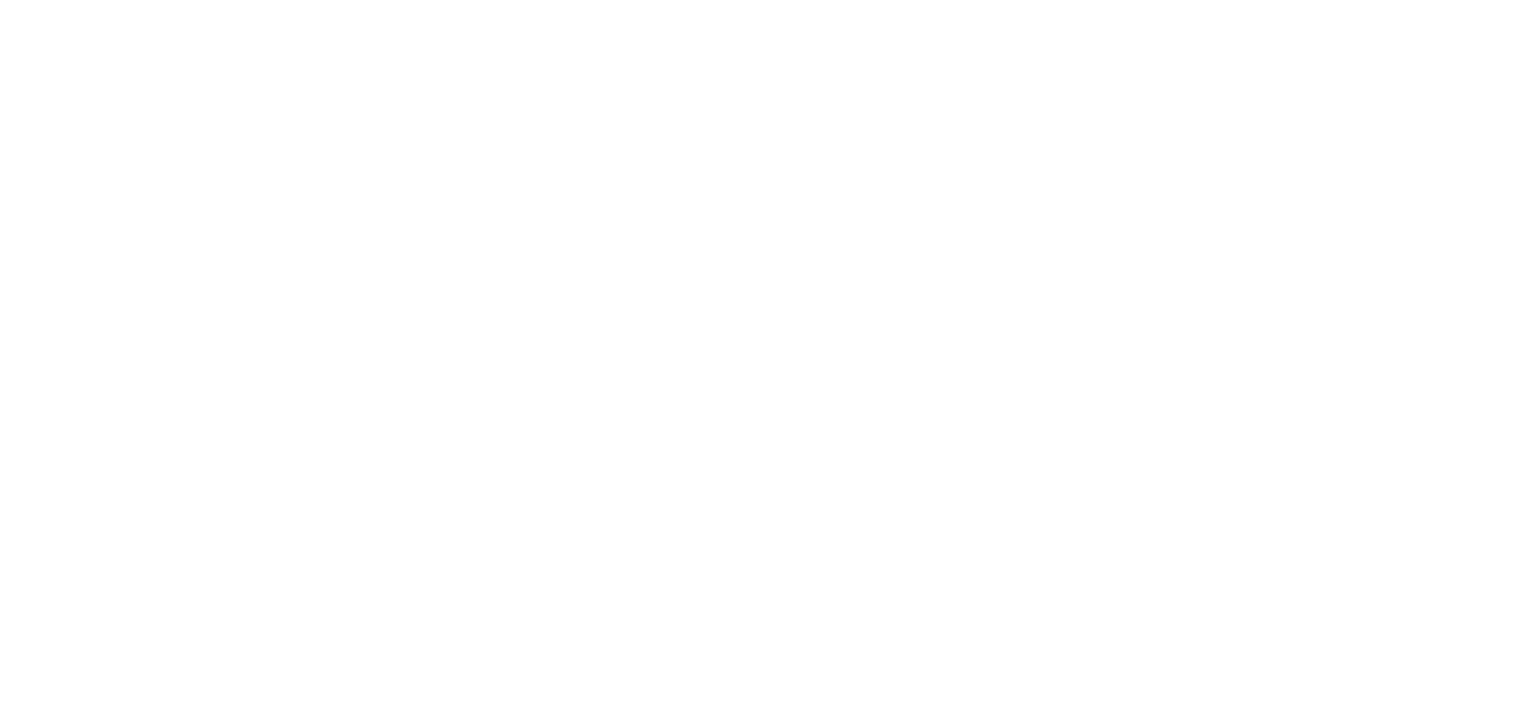 scroll, scrollTop: 0, scrollLeft: 0, axis: both 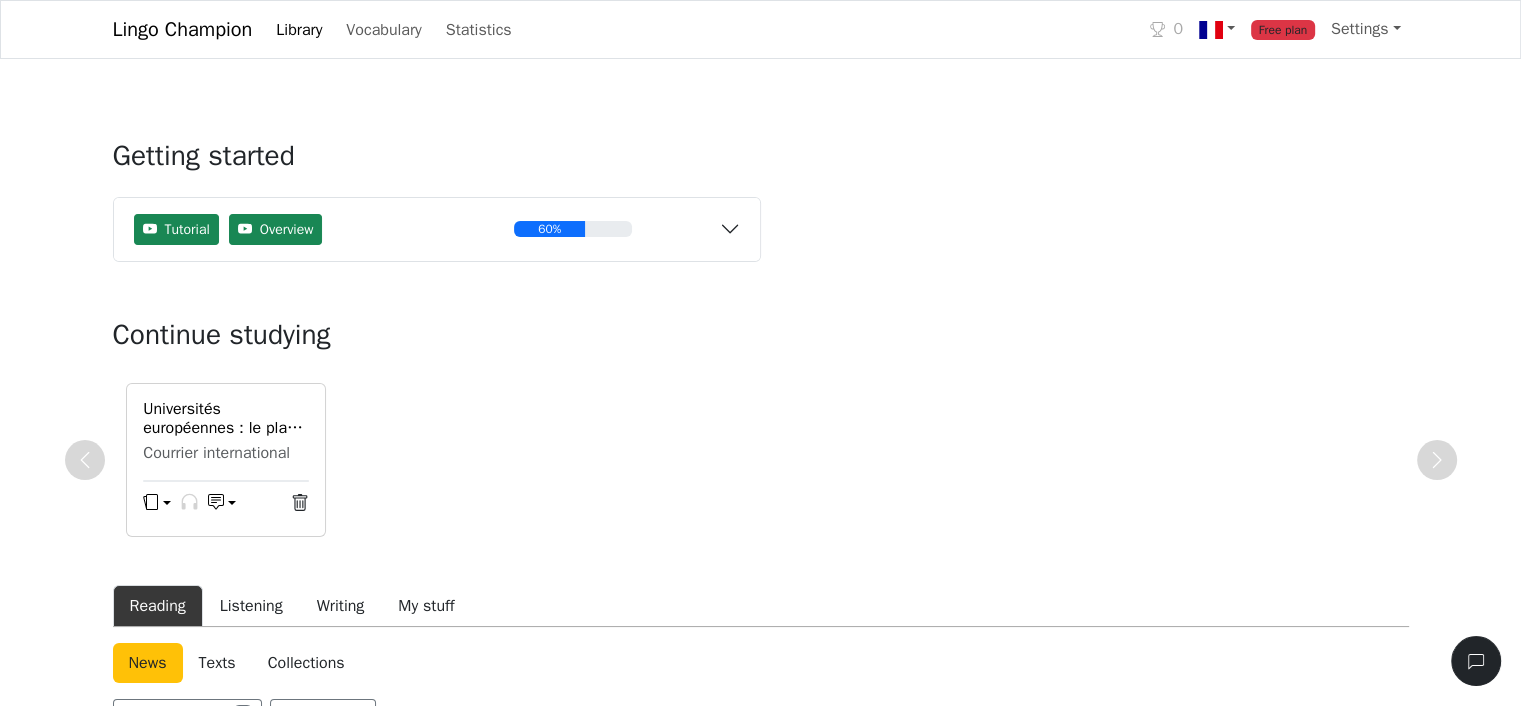 click on "0" at bounding box center [1178, 29] 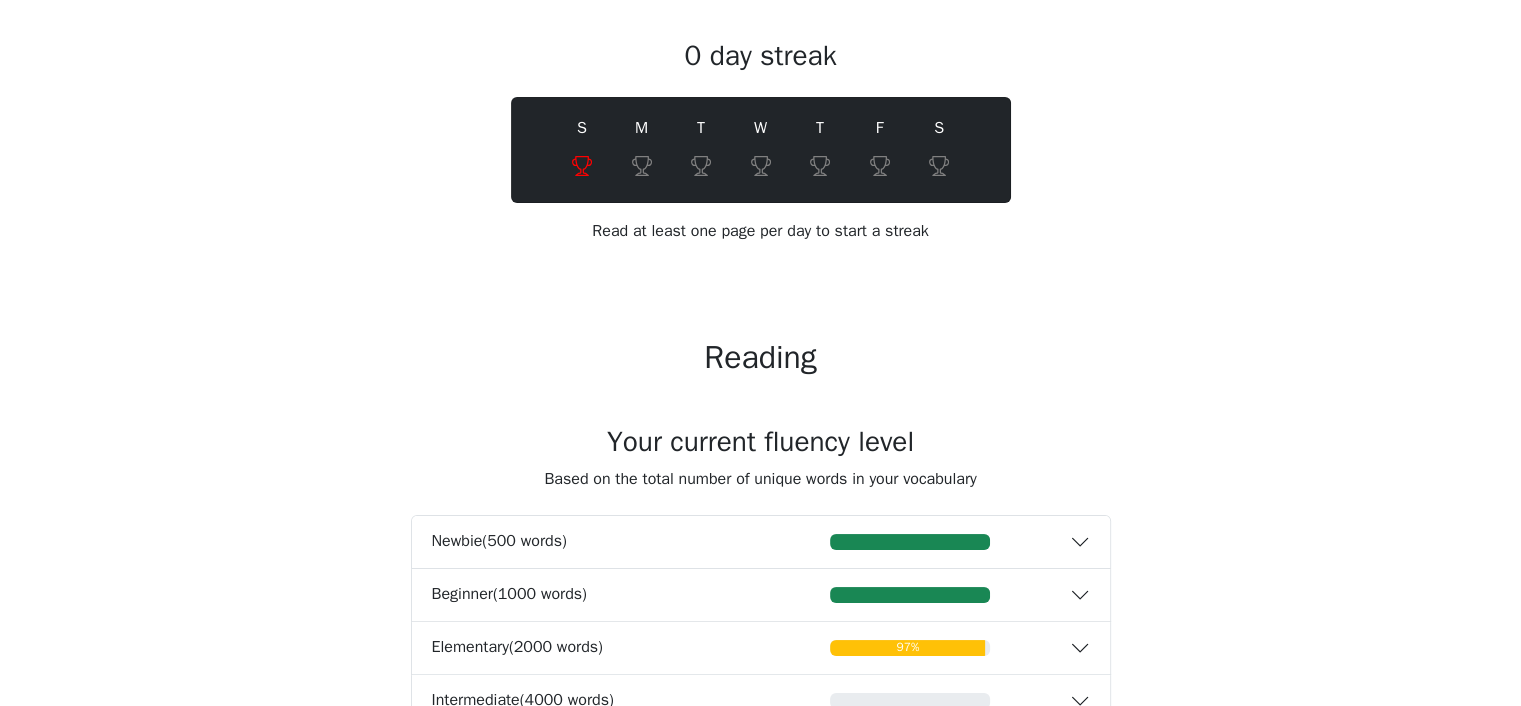 scroll, scrollTop: 0, scrollLeft: 0, axis: both 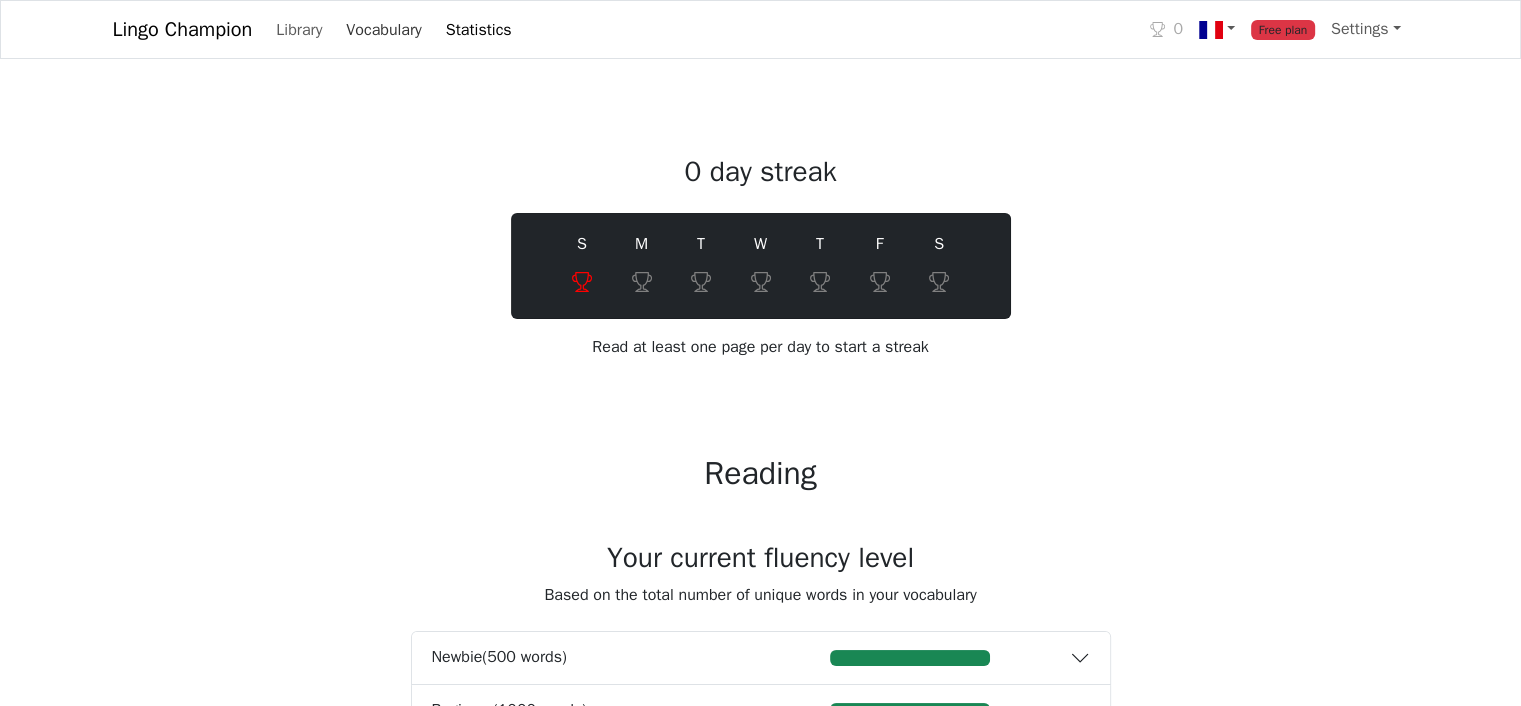 click on "Vocabulary" at bounding box center (383, 30) 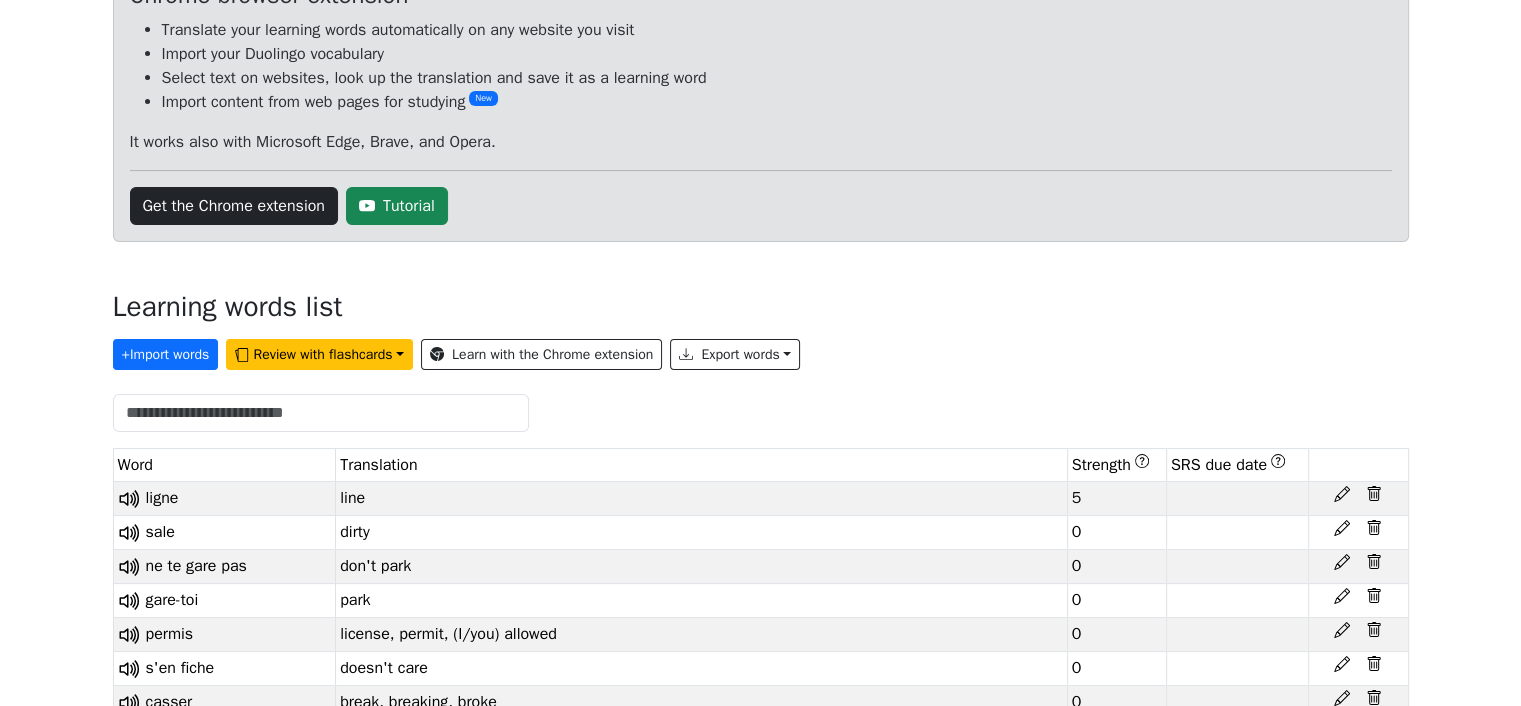scroll, scrollTop: 166, scrollLeft: 0, axis: vertical 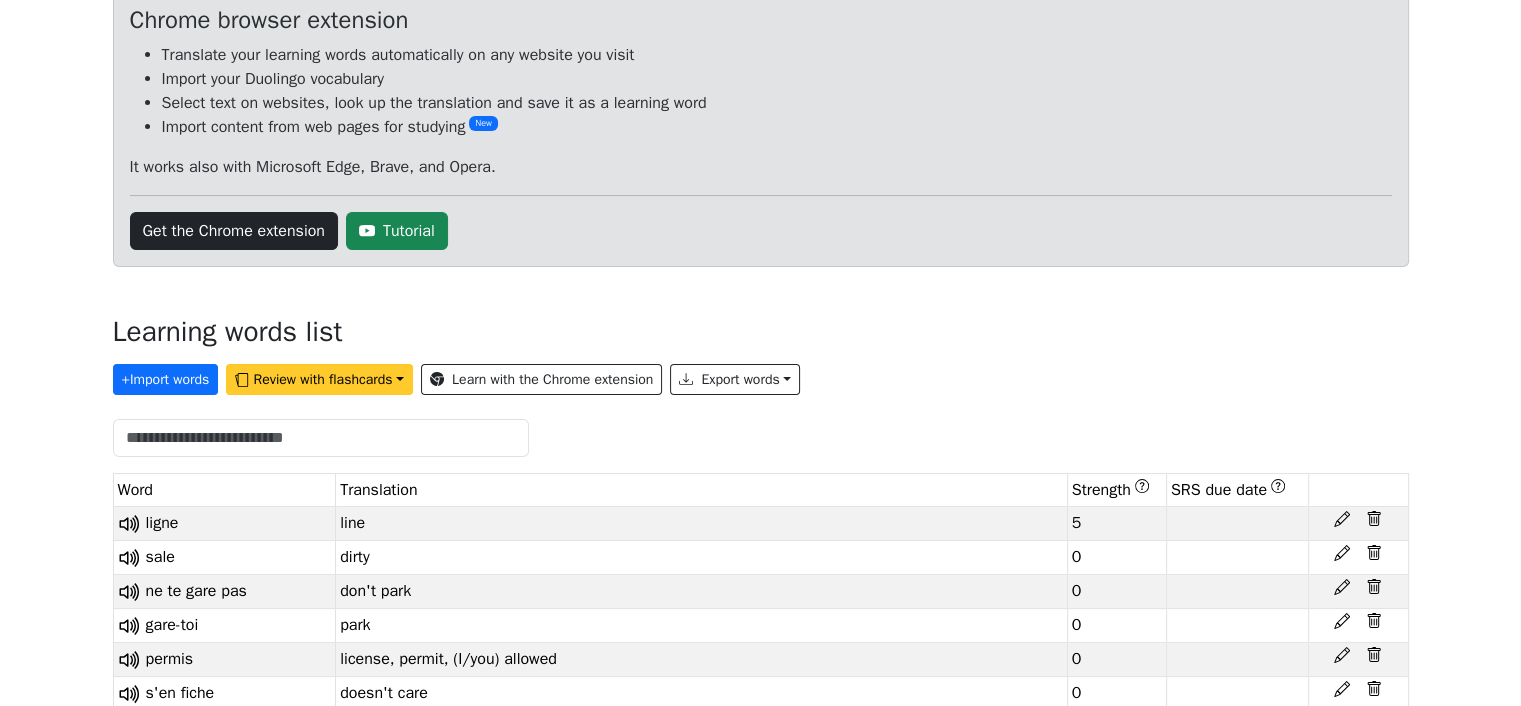 click on "Review with flashcards" at bounding box center (319, 379) 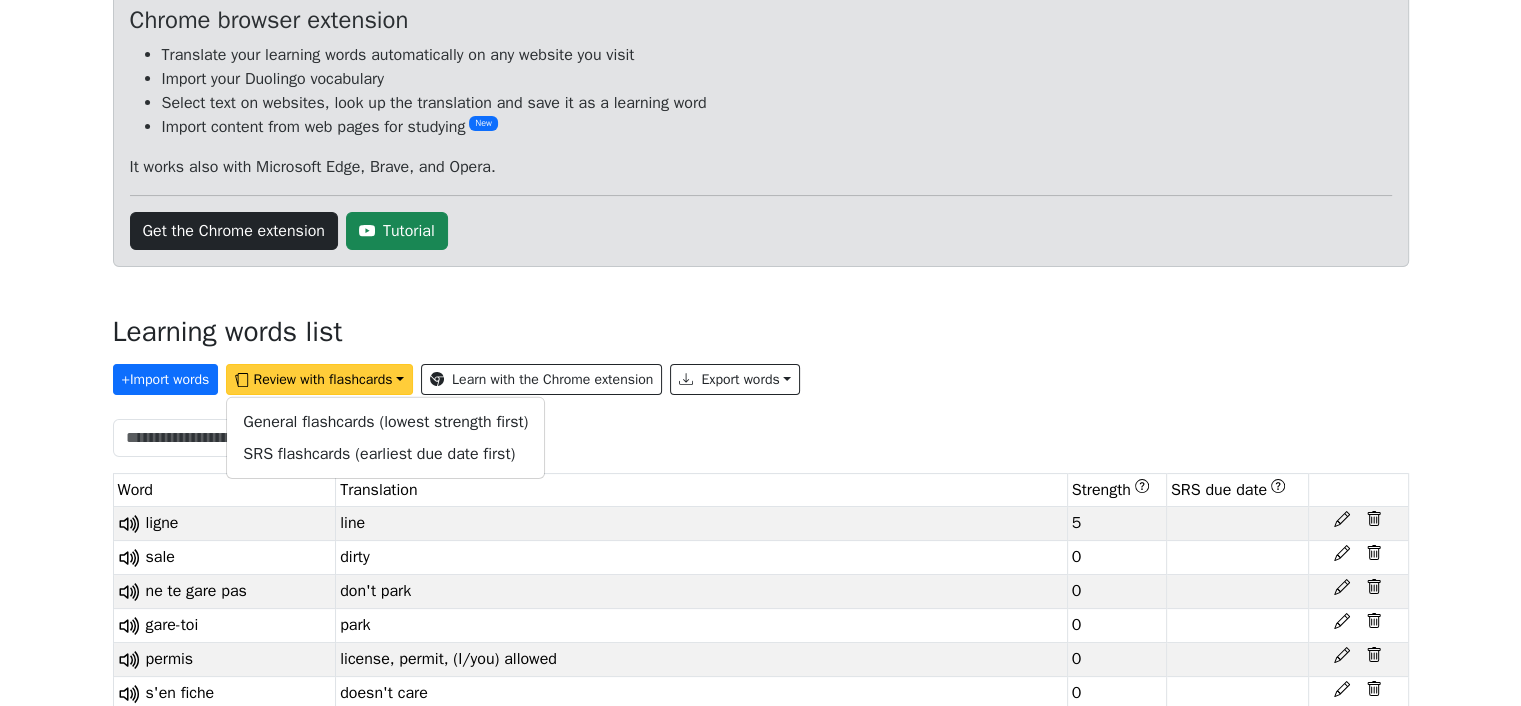 click on "+  Import words   Review with flashcards General flashcards (lowest strength first) SRS flashcards (earliest due date first) Learn with the Chrome extension Export words" at bounding box center (761, 375) 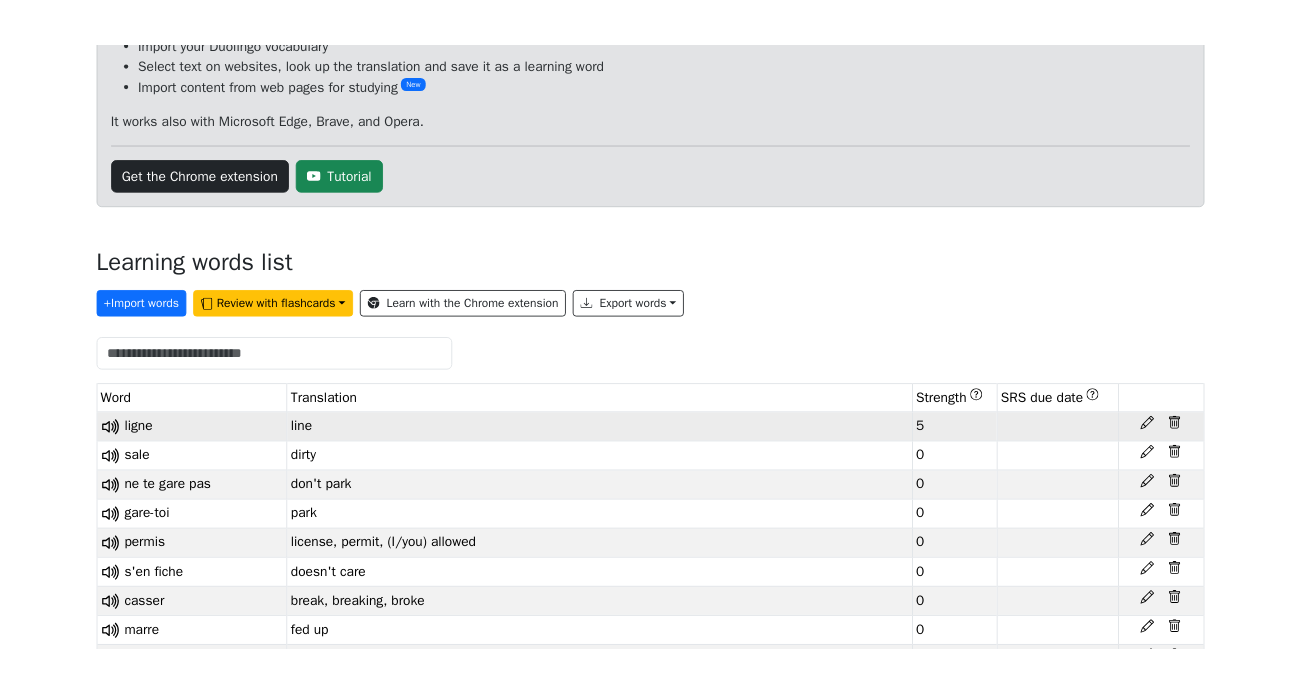 scroll, scrollTop: 166, scrollLeft: 0, axis: vertical 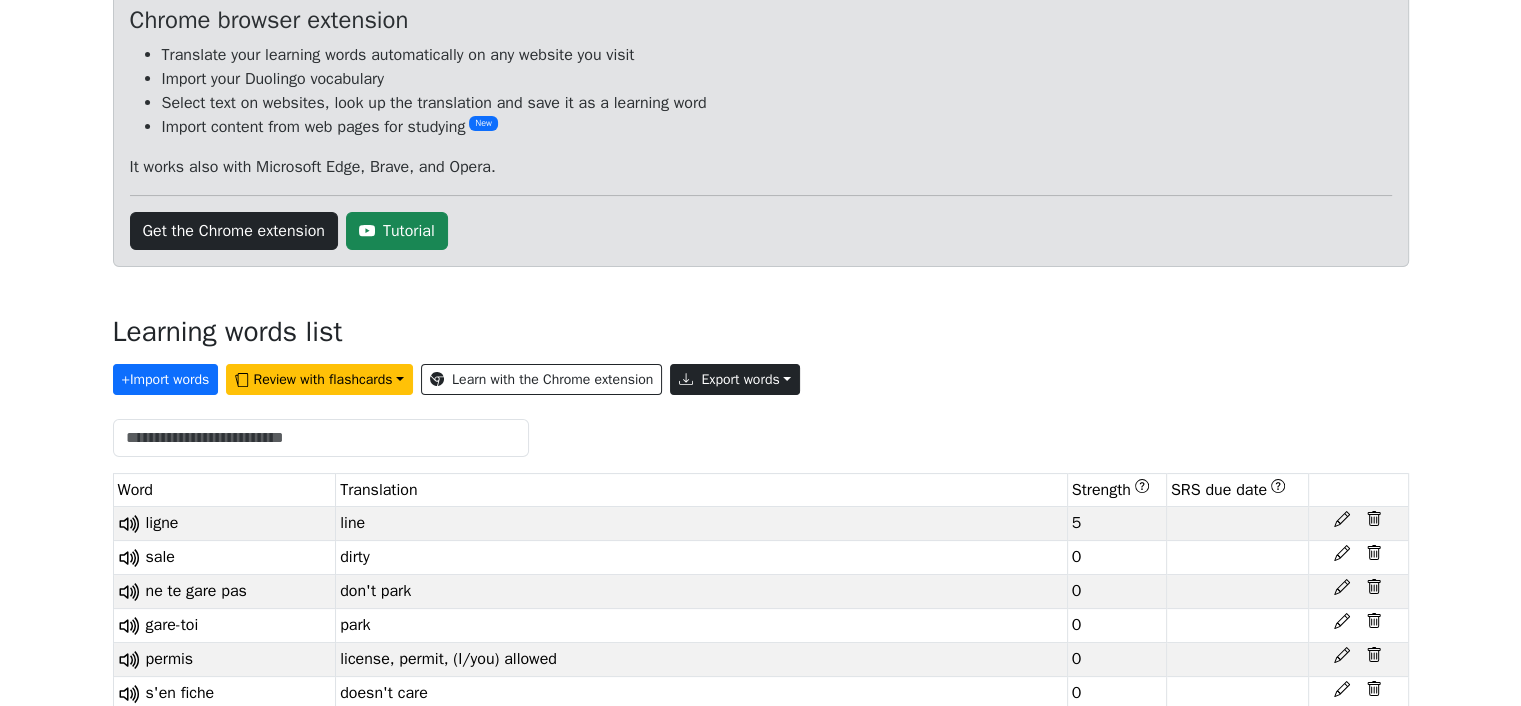 click on "Export words" at bounding box center (735, 379) 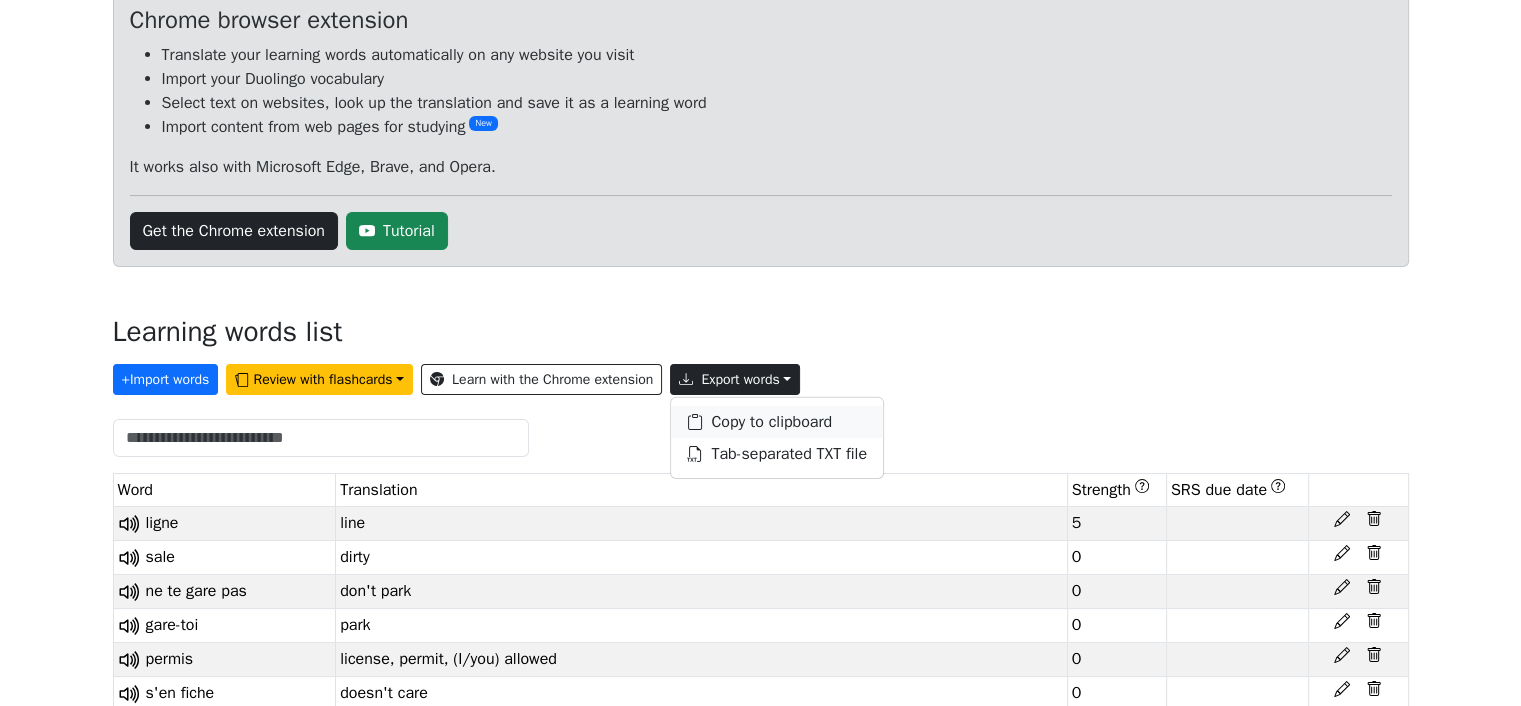 click on "Copy to clipboard" at bounding box center [777, 422] 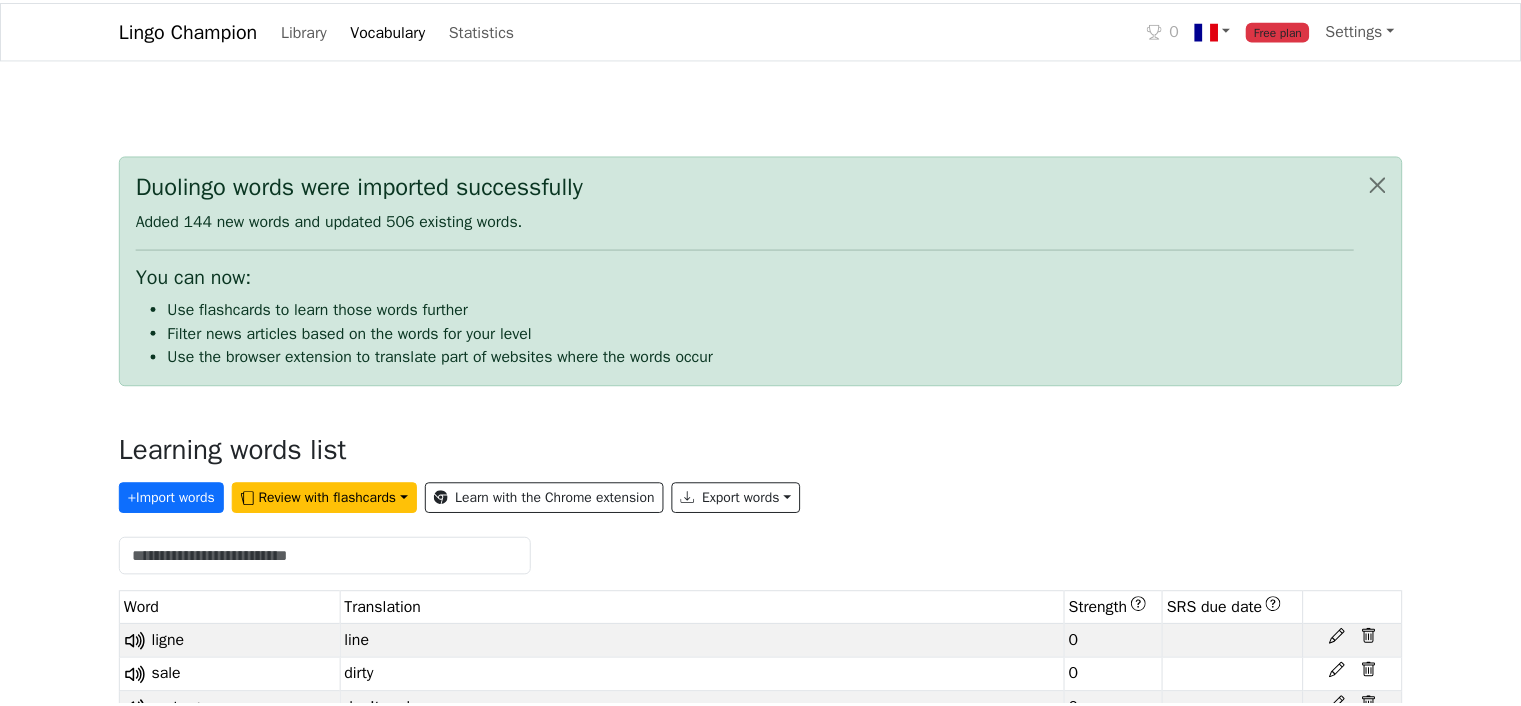 scroll, scrollTop: 0, scrollLeft: 0, axis: both 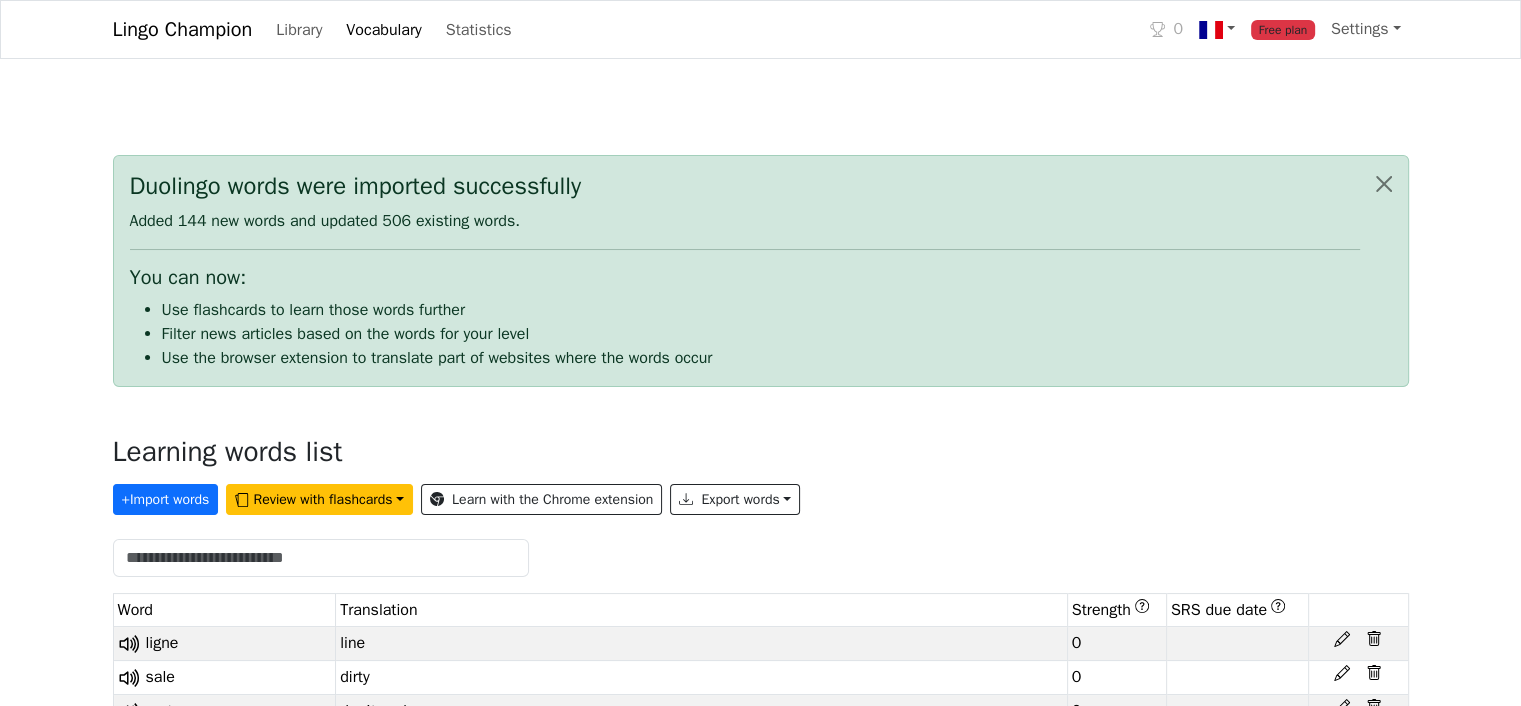 click on "+  Import words   Review with flashcards Learn with the Chrome extension Export words" at bounding box center [761, 495] 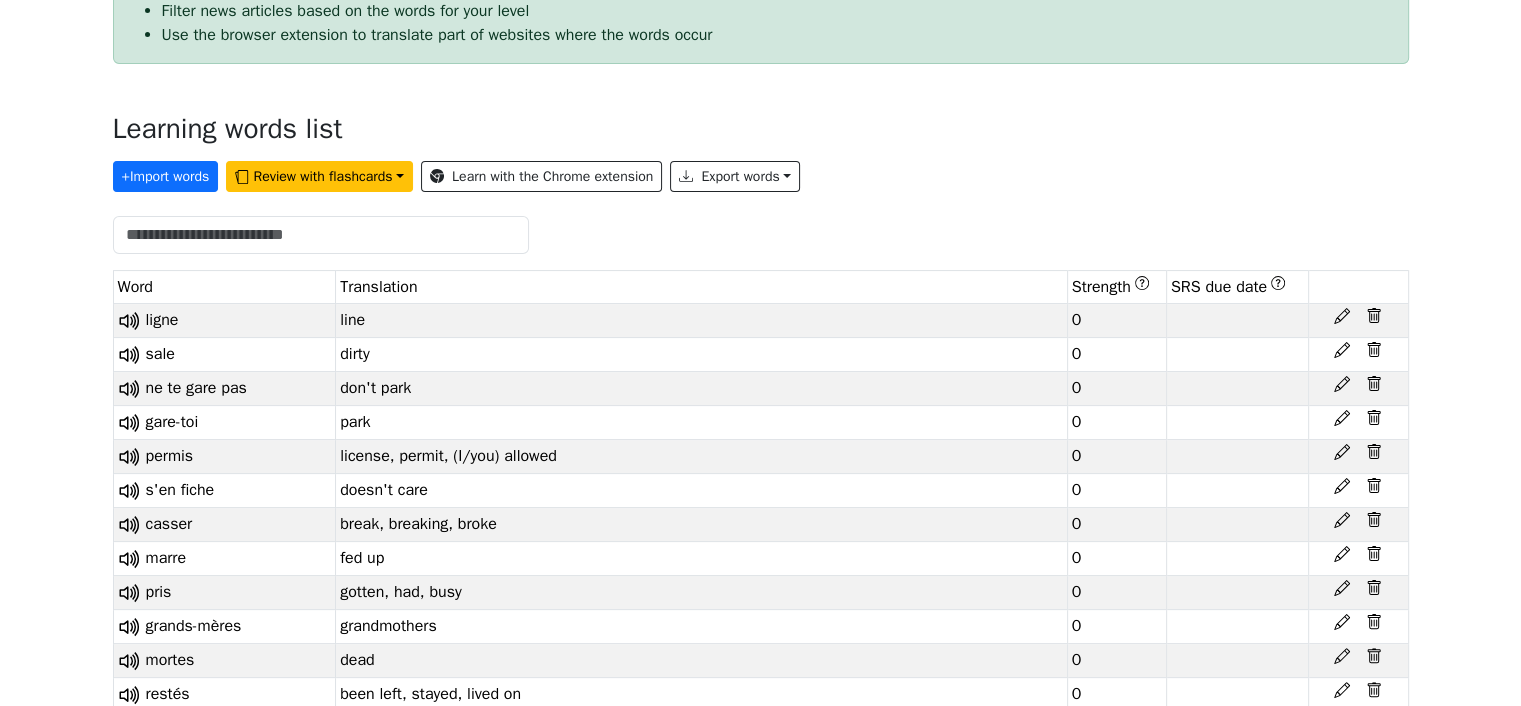 scroll, scrollTop: 333, scrollLeft: 0, axis: vertical 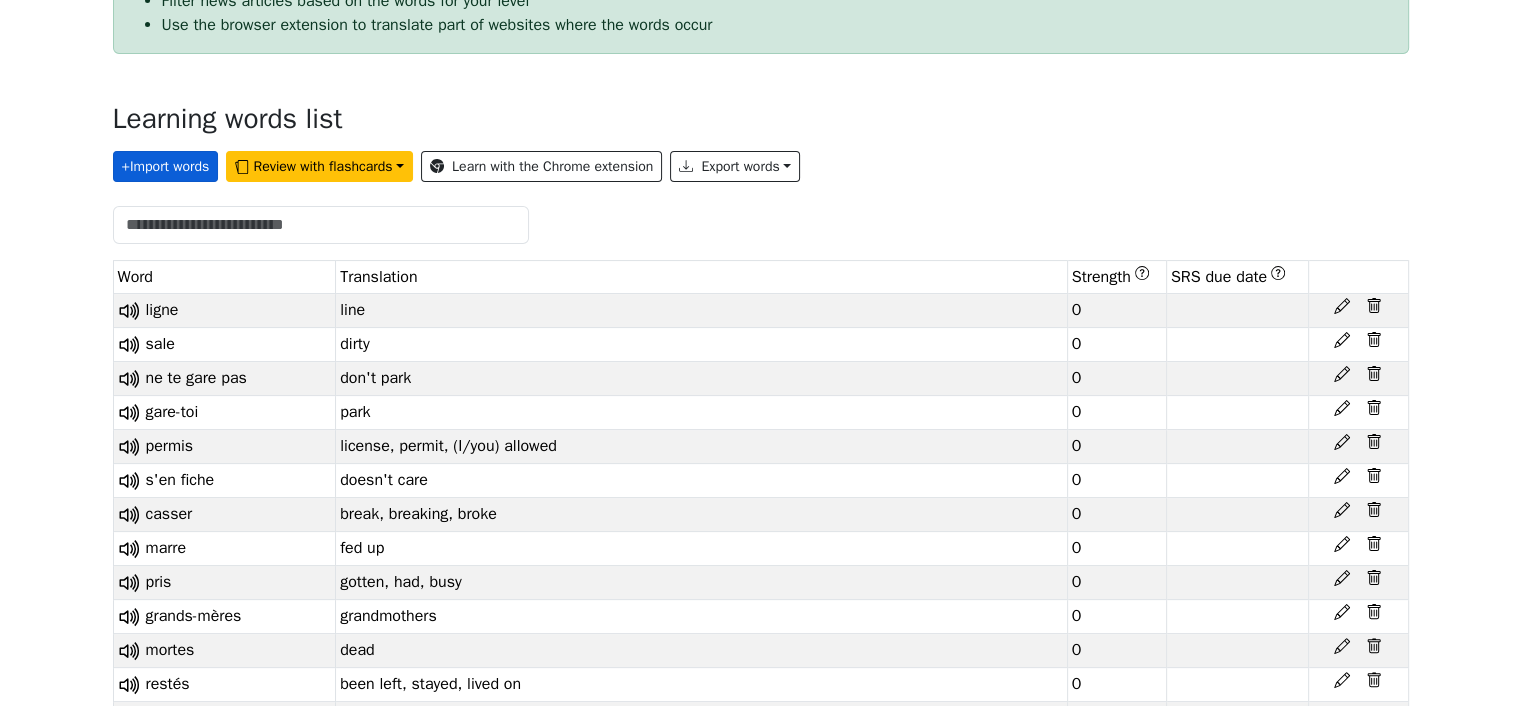click on "+  Import words" at bounding box center [166, 166] 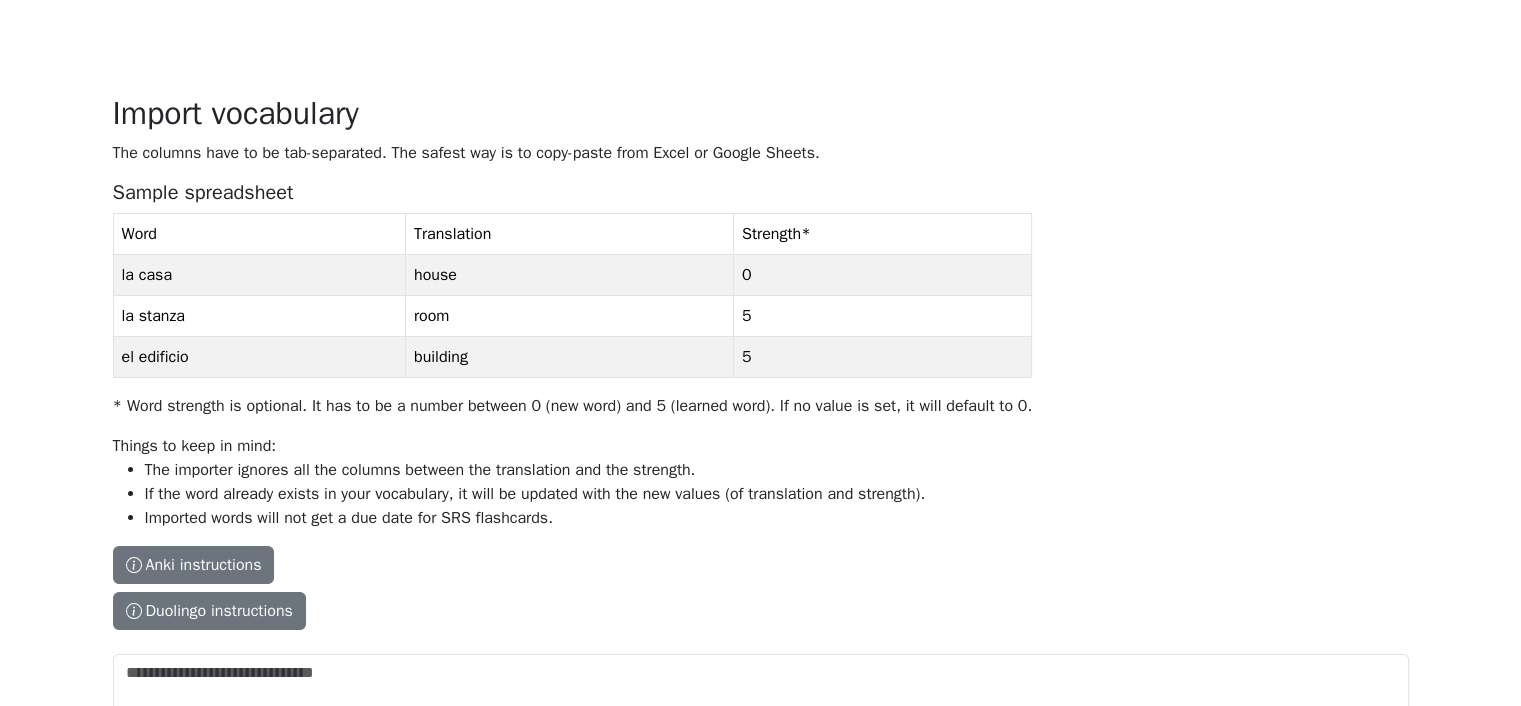 scroll, scrollTop: 0, scrollLeft: 0, axis: both 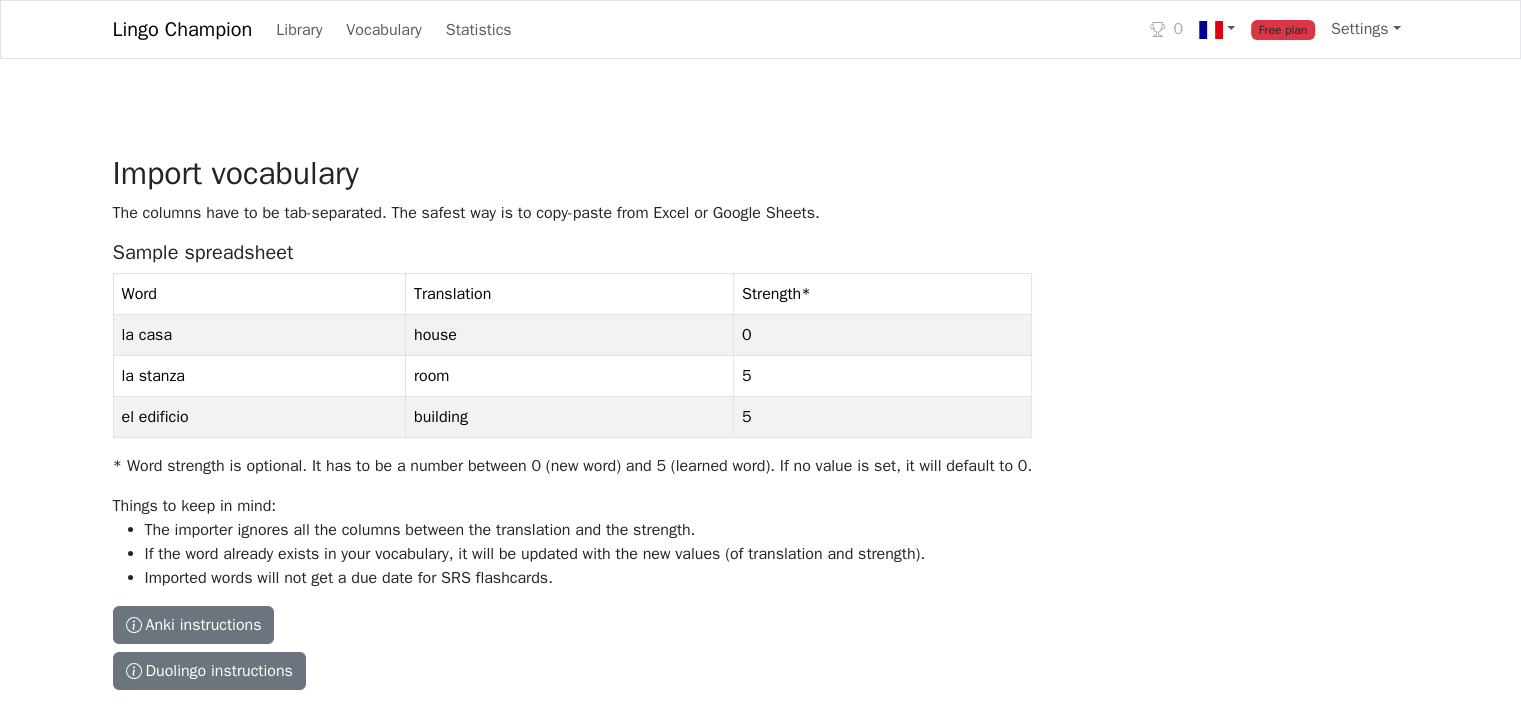 click on "Lingo Champion Library Vocabulary Statistics 0 Free plan Settings Browser extension Support 0 Free plan Lingo Champion Account Change plan Browser extension Support Feedback & bugs What's new? Get the Android app New Get the iOS app Log out Library Vocabulary Shortcuts Statistics Settings Import vocabulary The columns have to be tab-separated.    The safest way is to copy-paste from Excel or Google Sheets. Sample spreadsheet Word Translation Strength * la casa house 0 la stanza room 5 el edificio building 5 * Word strength is optional. It has to be a number between 0 (new word) and 5 (learned word). If no value is set, it will default to 0. Things to keep in mind: The importer ignores all the columns between the translation and the strength. If the word already exists in your vocabulary, it will be updated with the new values (of translation and strength). Imported words will not get a due date for SRS flashcards.   Anki instructions Anki instructions   Duolingo instructions Duolingo instructions Install the" at bounding box center [760, 491] 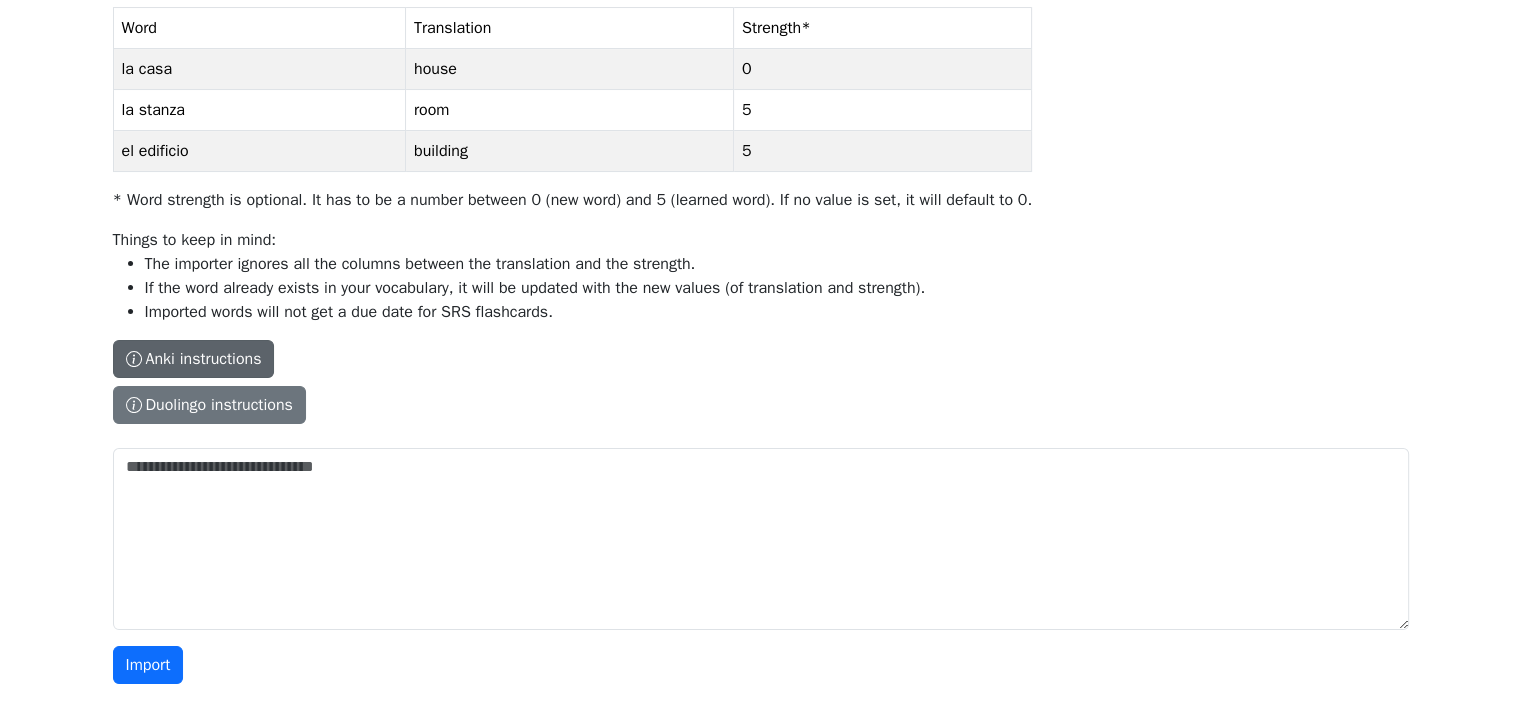 scroll, scrollTop: 275, scrollLeft: 0, axis: vertical 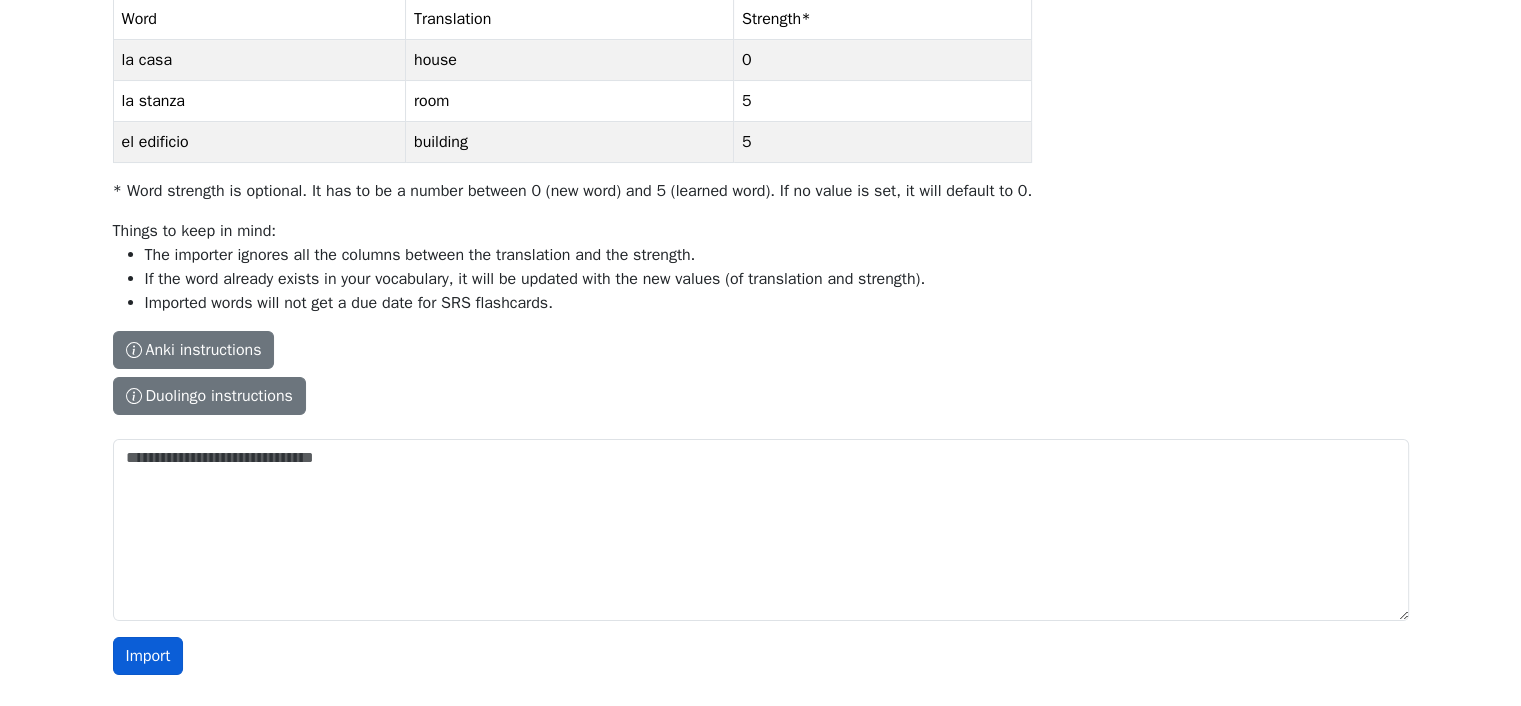 click on "Import" at bounding box center (148, 656) 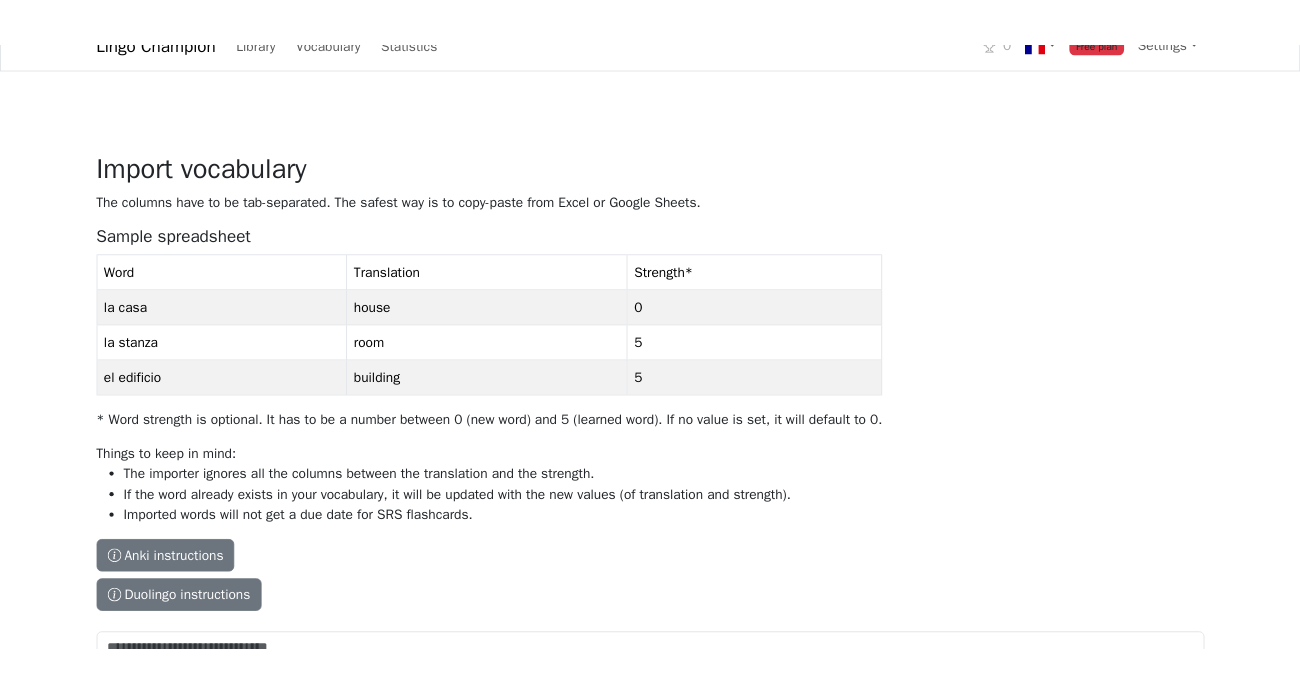 scroll, scrollTop: 0, scrollLeft: 0, axis: both 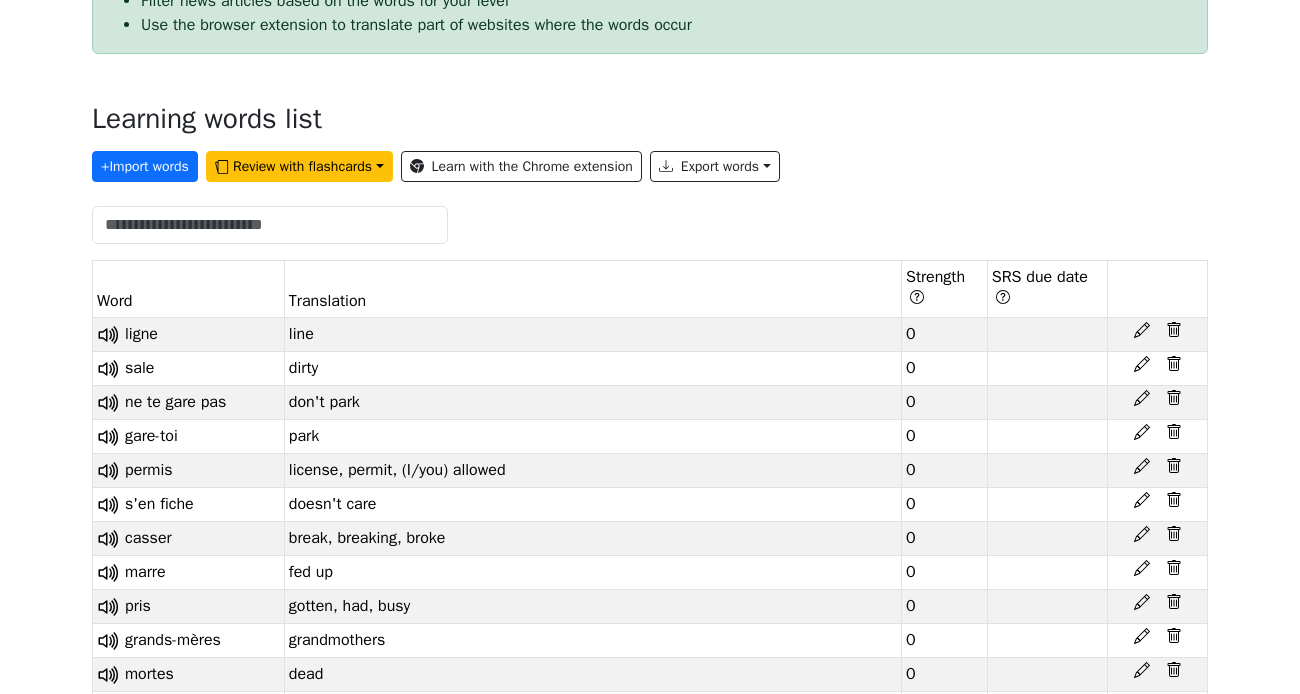 click on "Lingo Champion Library Vocabulary Statistics 0 Free plan Settings Browser extension Support 0 Free plan Lingo Champion Account Change plan Browser extension Support Feedback & bugs What's new? Get the Android app New Get the iOS app Log out Library Vocabulary Shortcuts Statistics Settings Duolingo words were imported successfully Added 144 new words and updated 506 existing words. You can now: Use flashcards to learn those words further Filter news articles based on the words for your level Use the browser extension to translate part of websites where the words occur Learning words list +  Import words   Review with flashcards Learn with the Chrome extension Export words Word Translation Strength SRS due date ligne line 0 sale dirty 0 ne te gare pas don't park 0 gare-toi park 0 permis license, permit, (I/you) allowed 0 s'en fiche doesn't care 0 casser break, breaking, broke 0 marre fed up 0 pris gotten, had, busy 0 grands-mères grandmothers 0 mortes dead 0 restés been left, stayed, lived on 0 heureusement 0" at bounding box center [650, 35938] 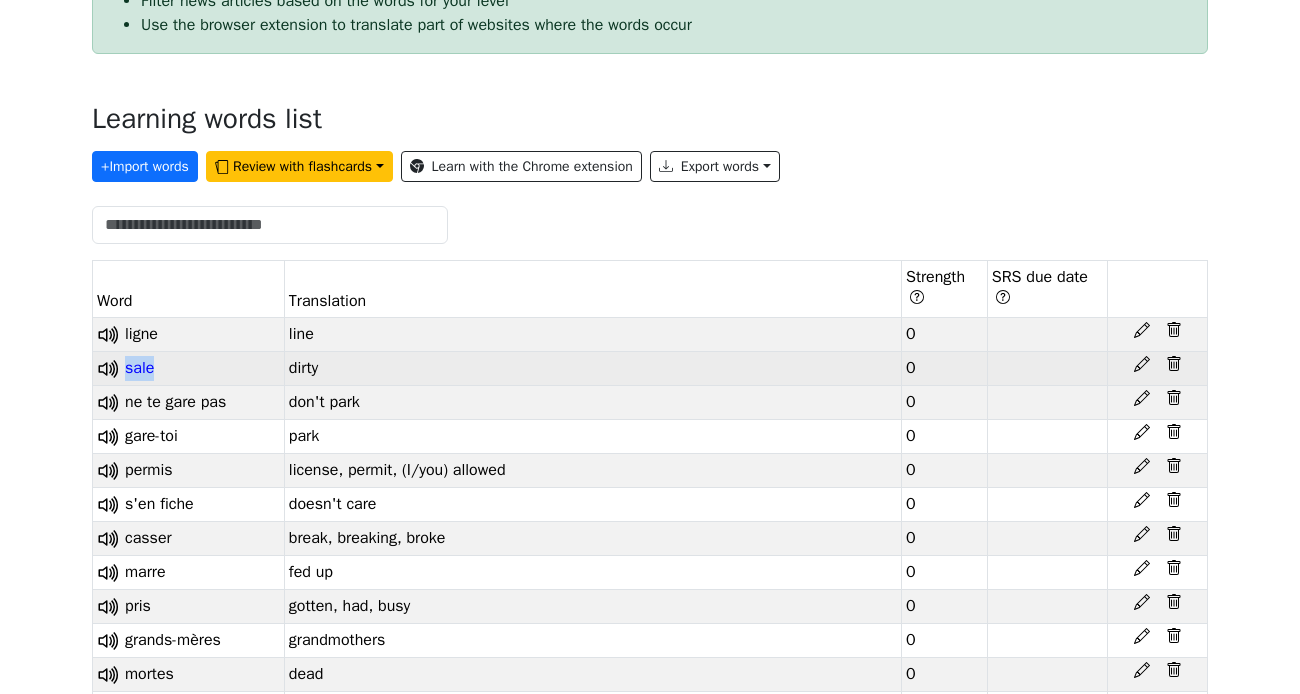 drag, startPoint x: 173, startPoint y: 378, endPoint x: 125, endPoint y: 378, distance: 48 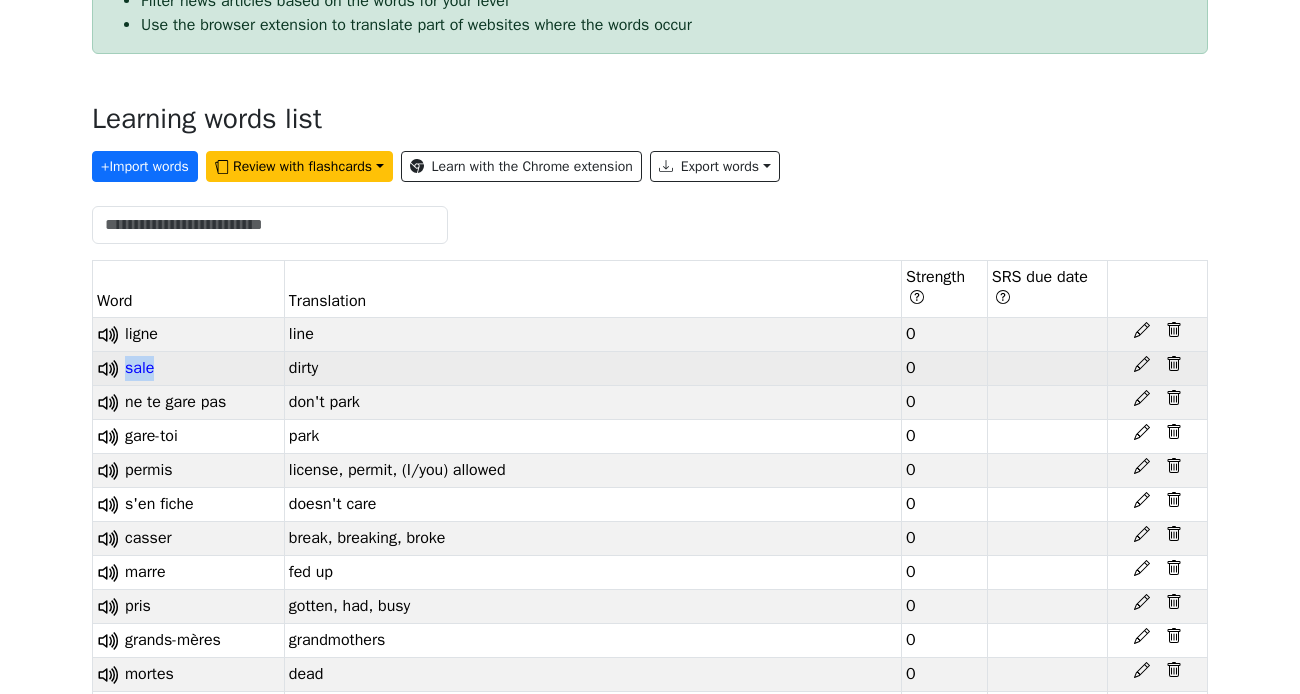 click on "sale" at bounding box center [189, 369] 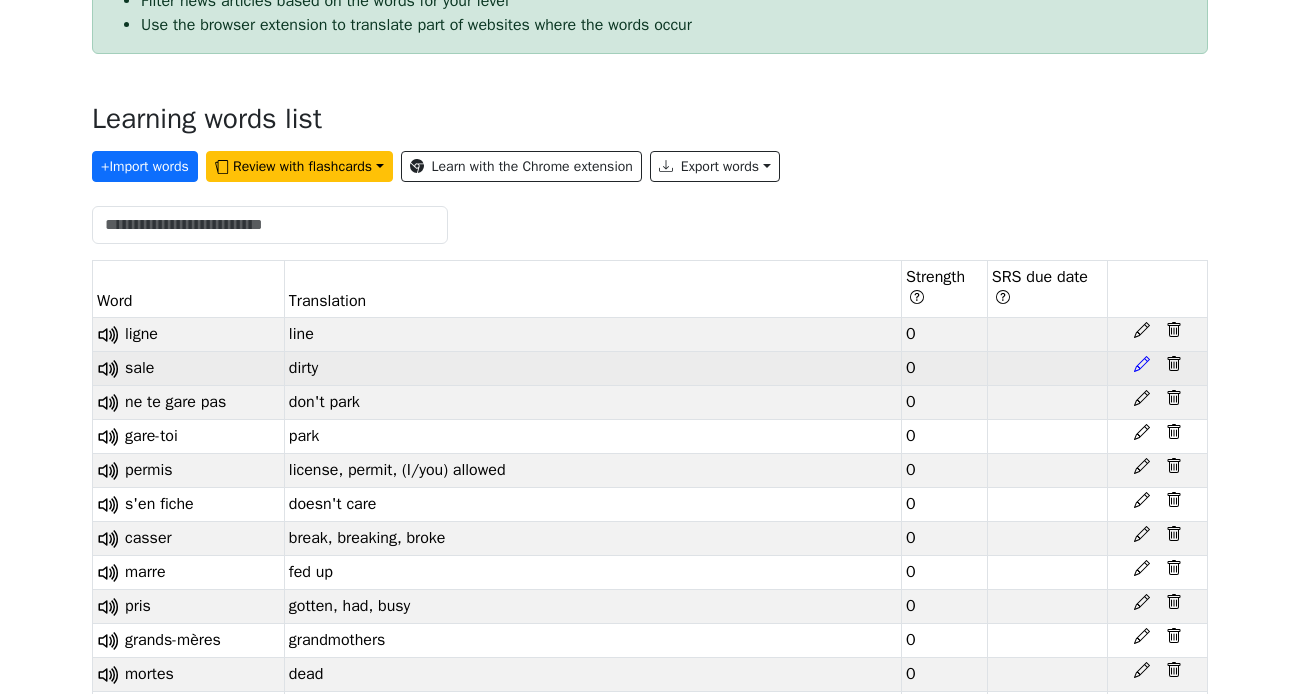click 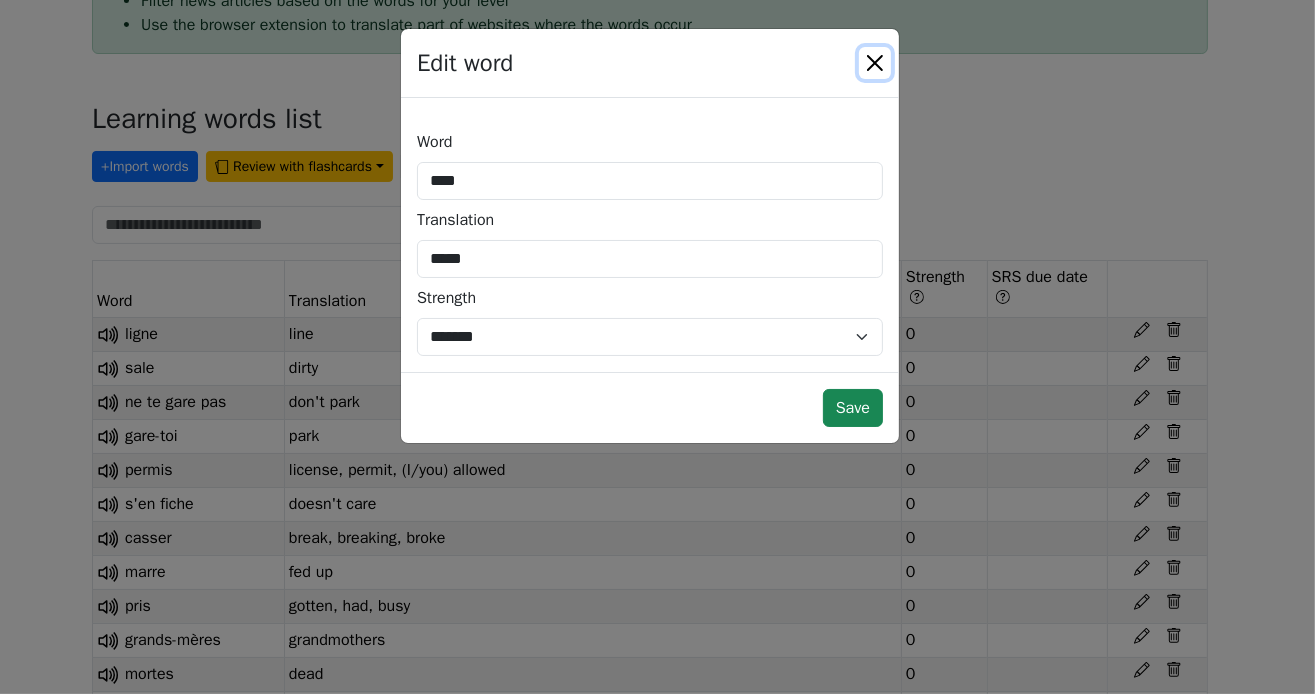 click at bounding box center (875, 63) 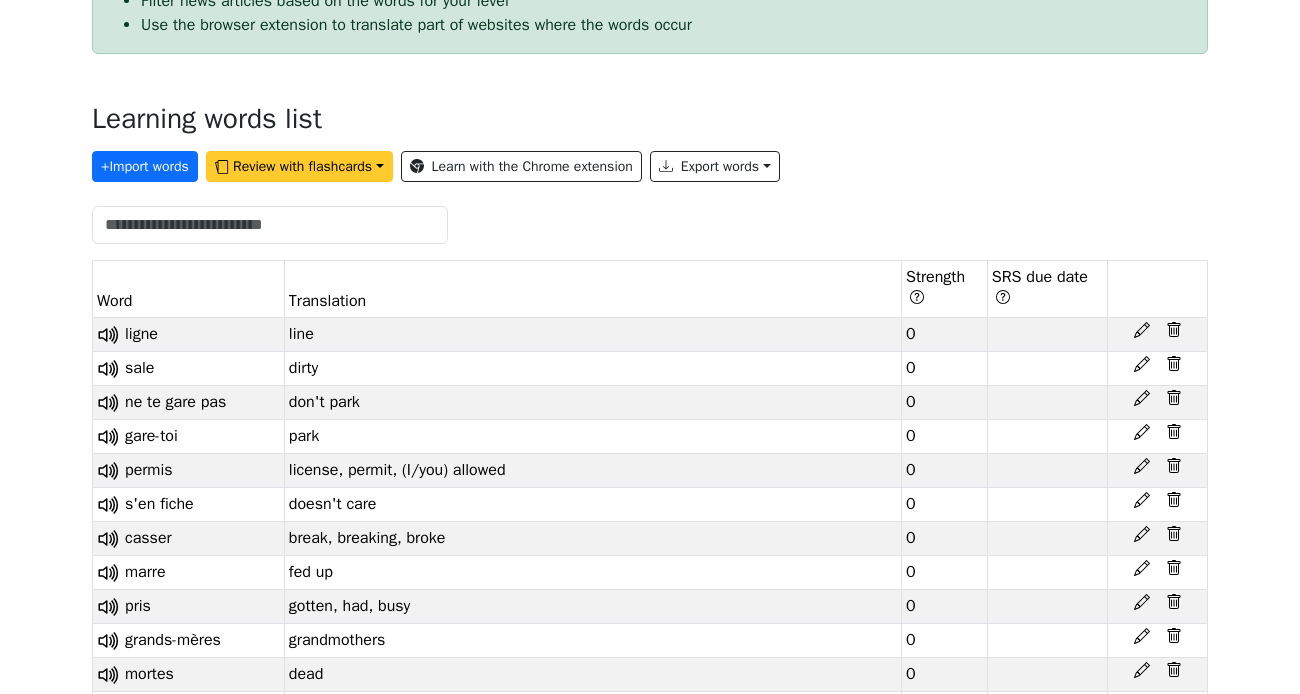 click on "Review with flashcards" at bounding box center (299, 166) 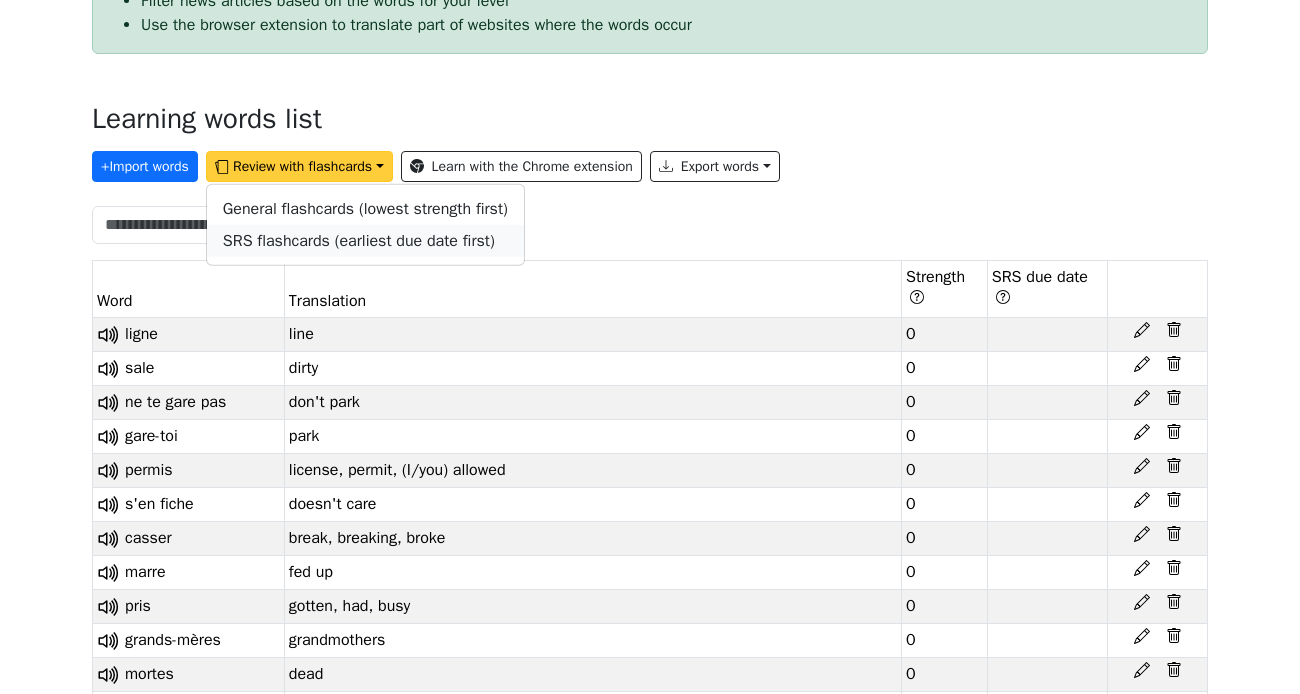 click on "SRS flashcards (earliest due date first)" at bounding box center (359, 241) 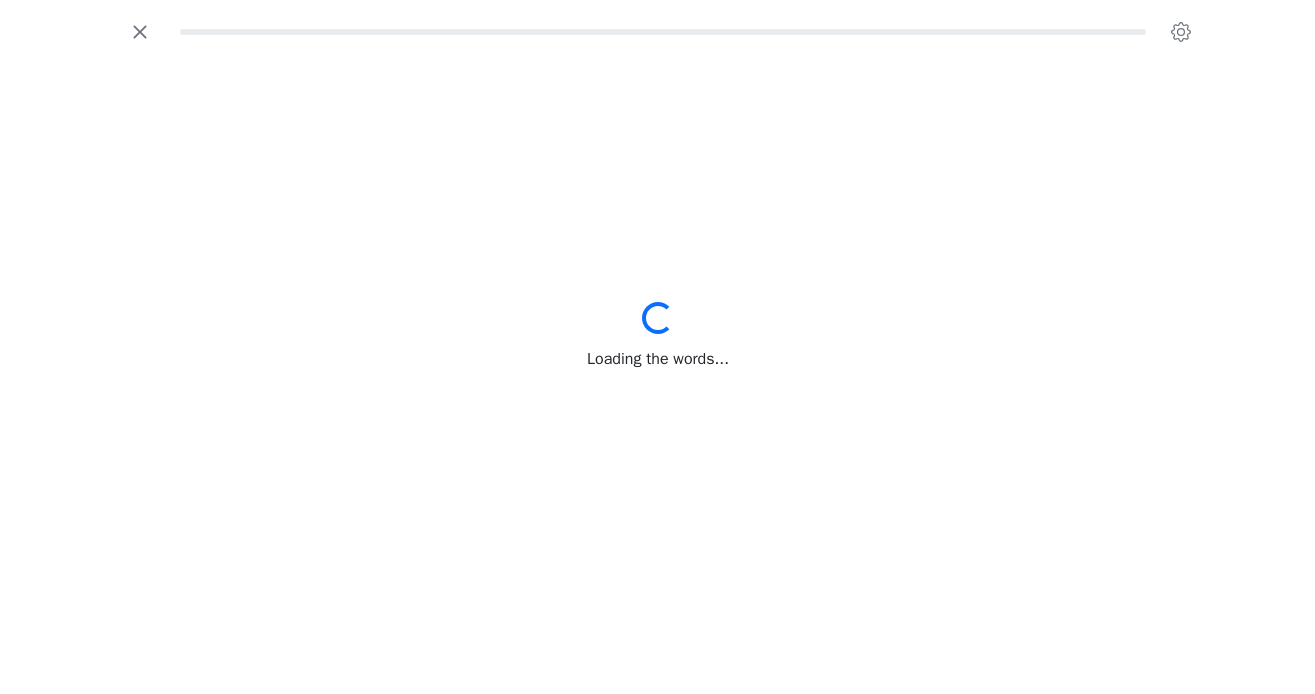 scroll, scrollTop: 0, scrollLeft: 0, axis: both 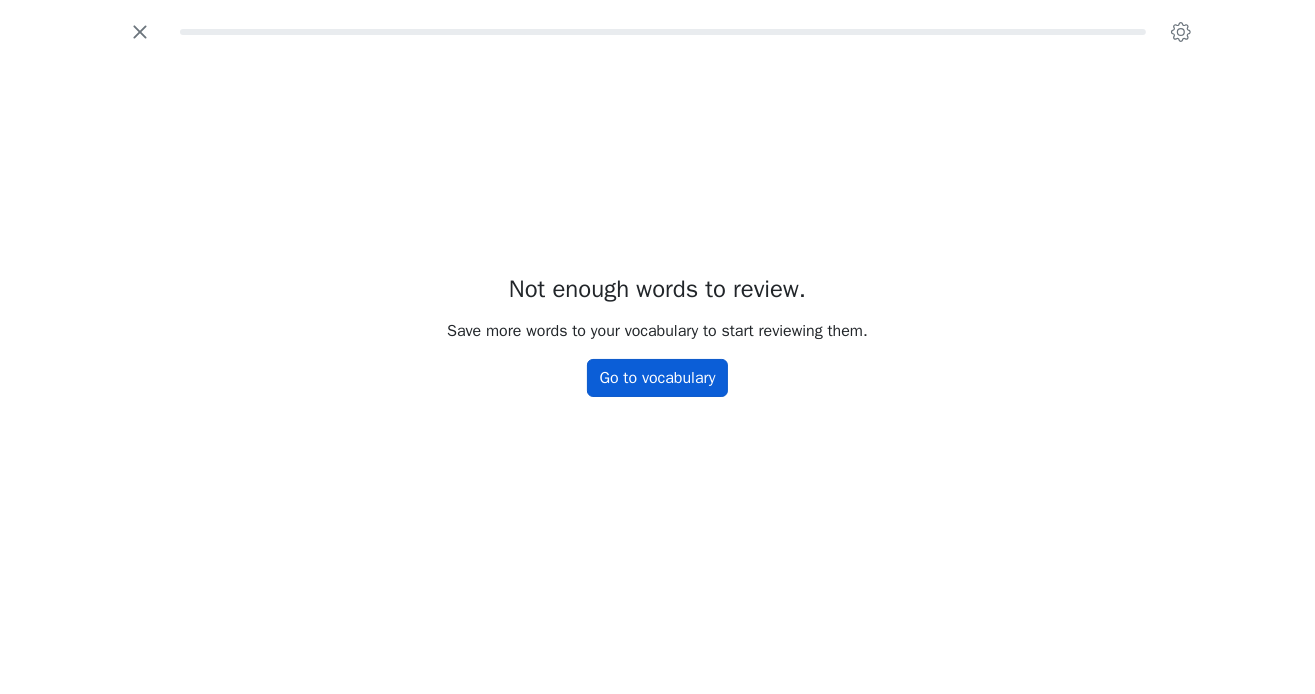 click on "Go to vocabulary" at bounding box center (658, 378) 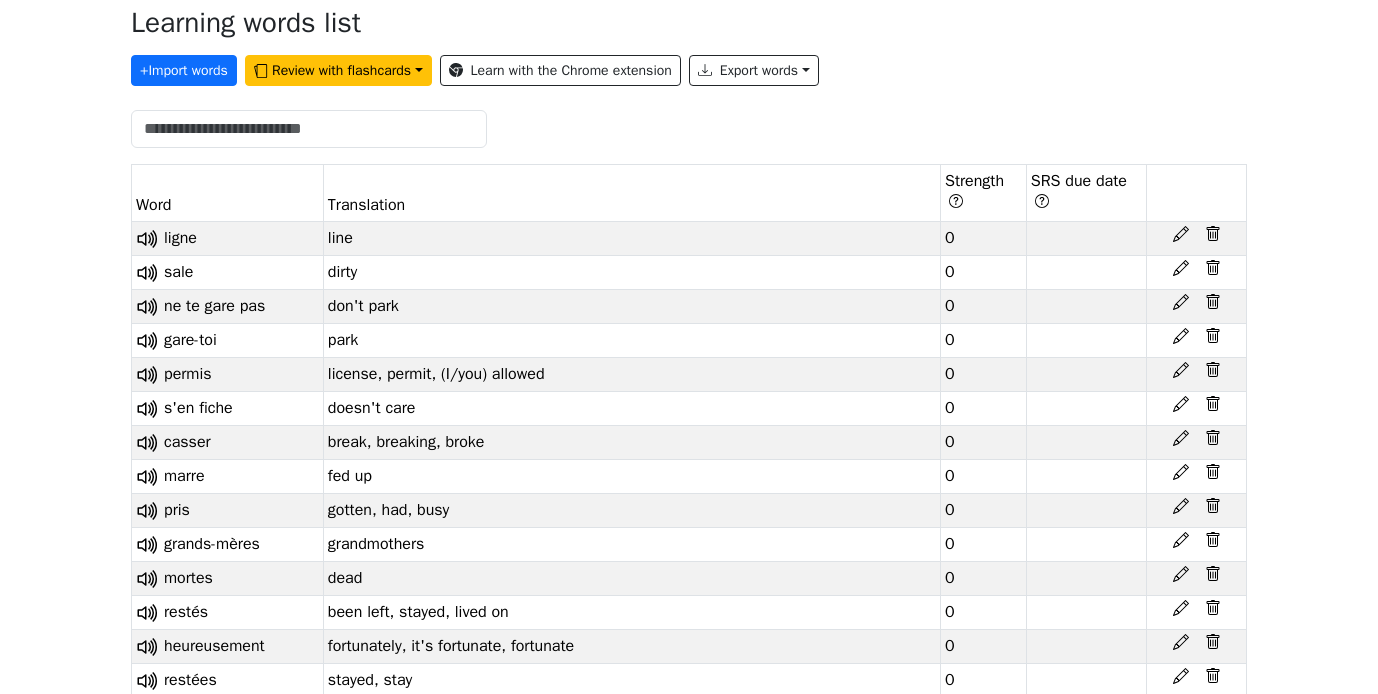 scroll, scrollTop: 0, scrollLeft: 0, axis: both 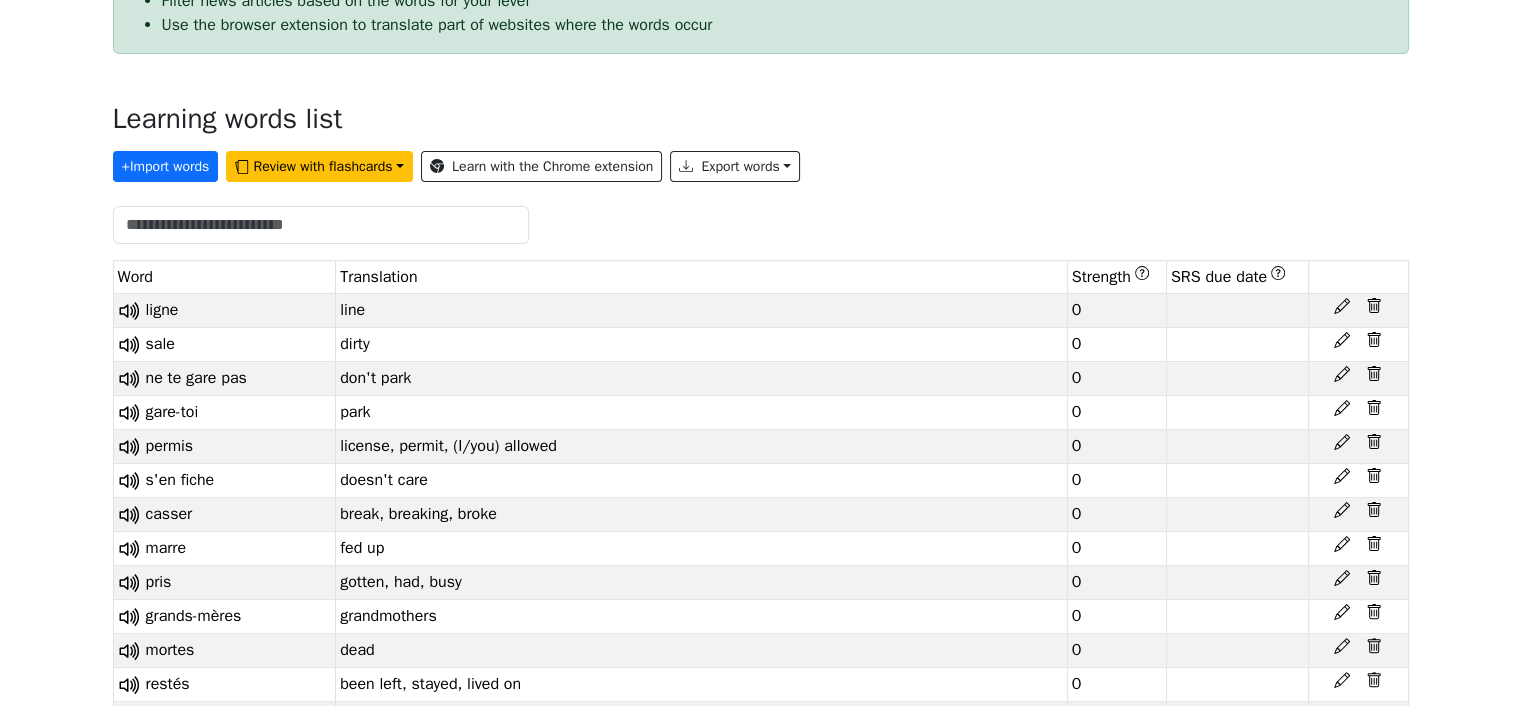 click on "Duolingo words were imported successfully Added 0 new words and updated 2116 existing words. You can now: Use flashcards to learn those words further Filter news articles based on the words for your level Use the browser extension to translate part of websites where the words occur Learning words list +  Import words   Review with flashcards Learn with the Chrome extension Export words Word Translation Strength SRS due date ligne line 0 sale dirty 0 ne te gare pas don't park 0 gare-toi park 0 permis license, permit, (I/you) allowed 0 s'en fiche doesn't care 0 casser break, breaking, broke 0 marre fed up 0 pris gotten, had, busy 0 grands-mères grandmothers 0 mortes dead 0 restés been left, stayed, lived on 0 heureusement fortunately, it's fortunate, fortunate 0 restées stayed, stay 0 célibataire single 0 devenu become, became 0 vingtième twentieth 0 mondial worldwide, world, global 0 née born 0 recevoir to receive, receive, receiving 0 en boîte canned 0 raisin grapes 0 farine flour 0 omelette omelet 0 0" at bounding box center [761, 35972] 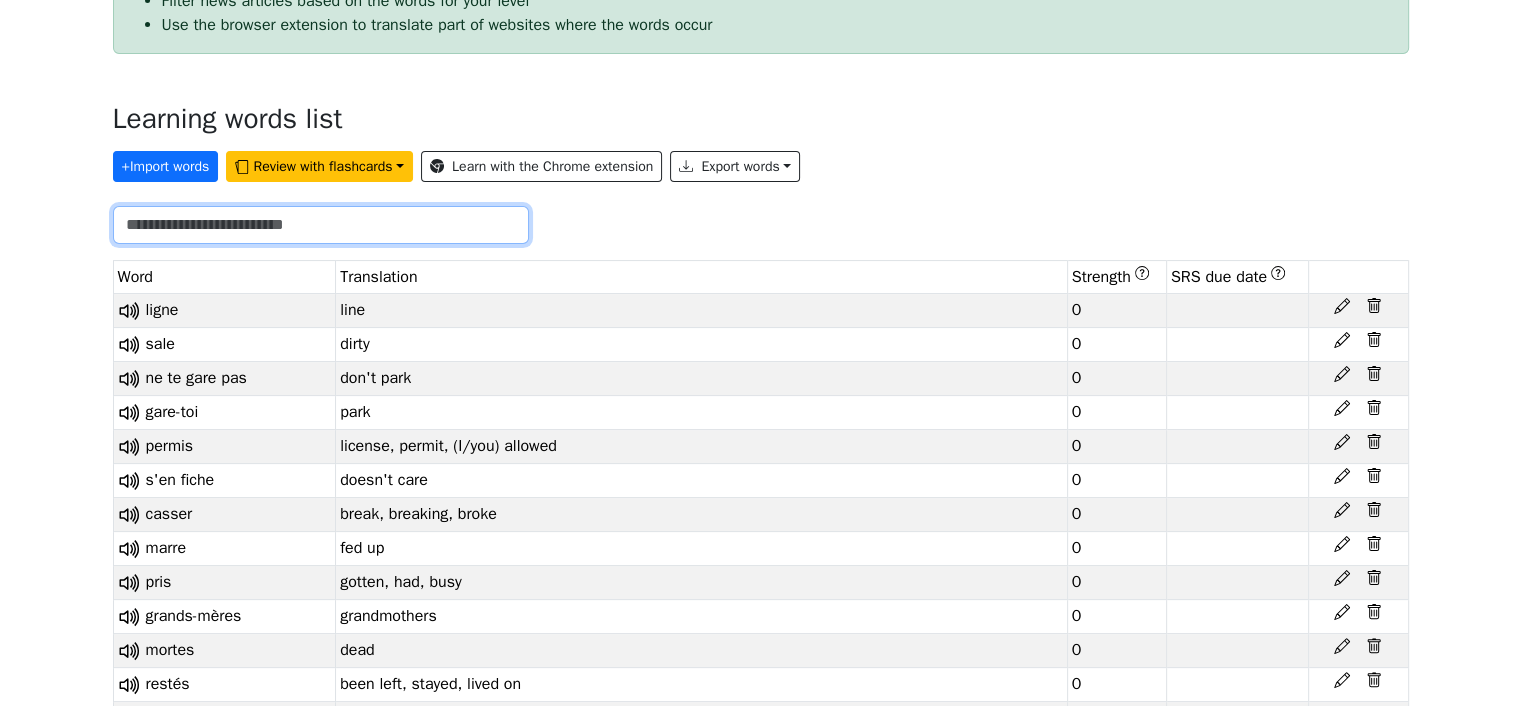 click at bounding box center (321, 225) 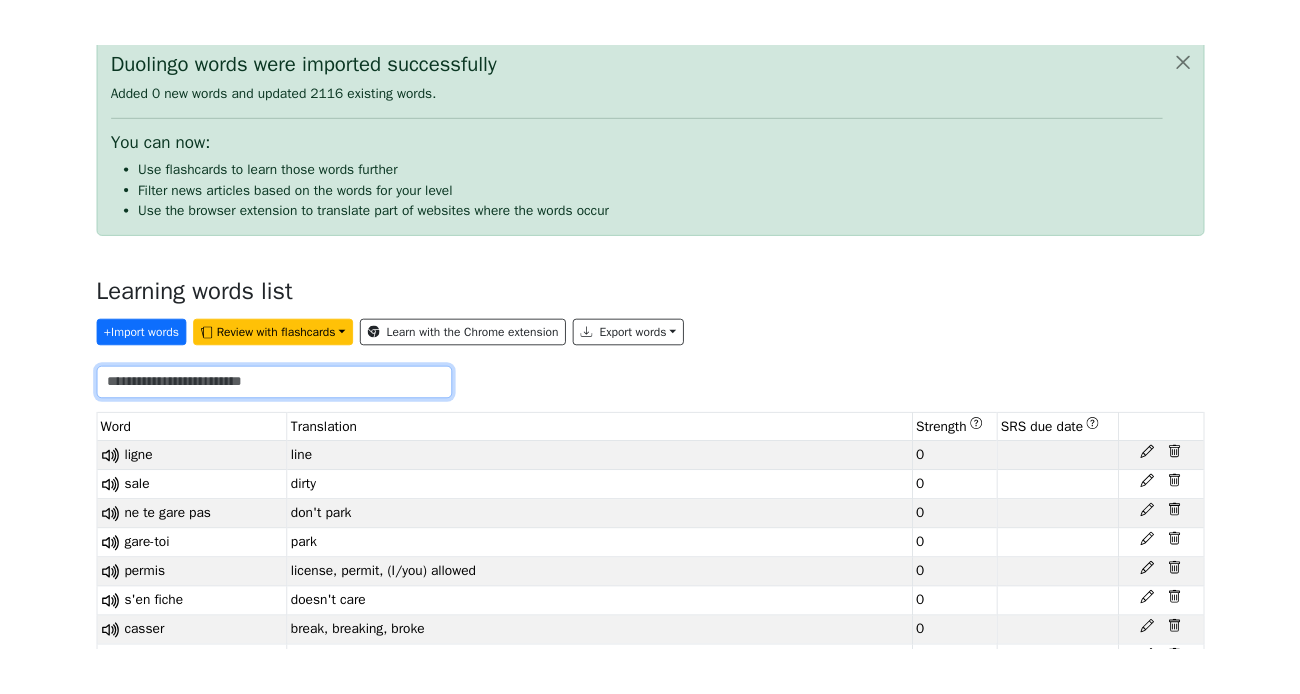 scroll, scrollTop: 166, scrollLeft: 0, axis: vertical 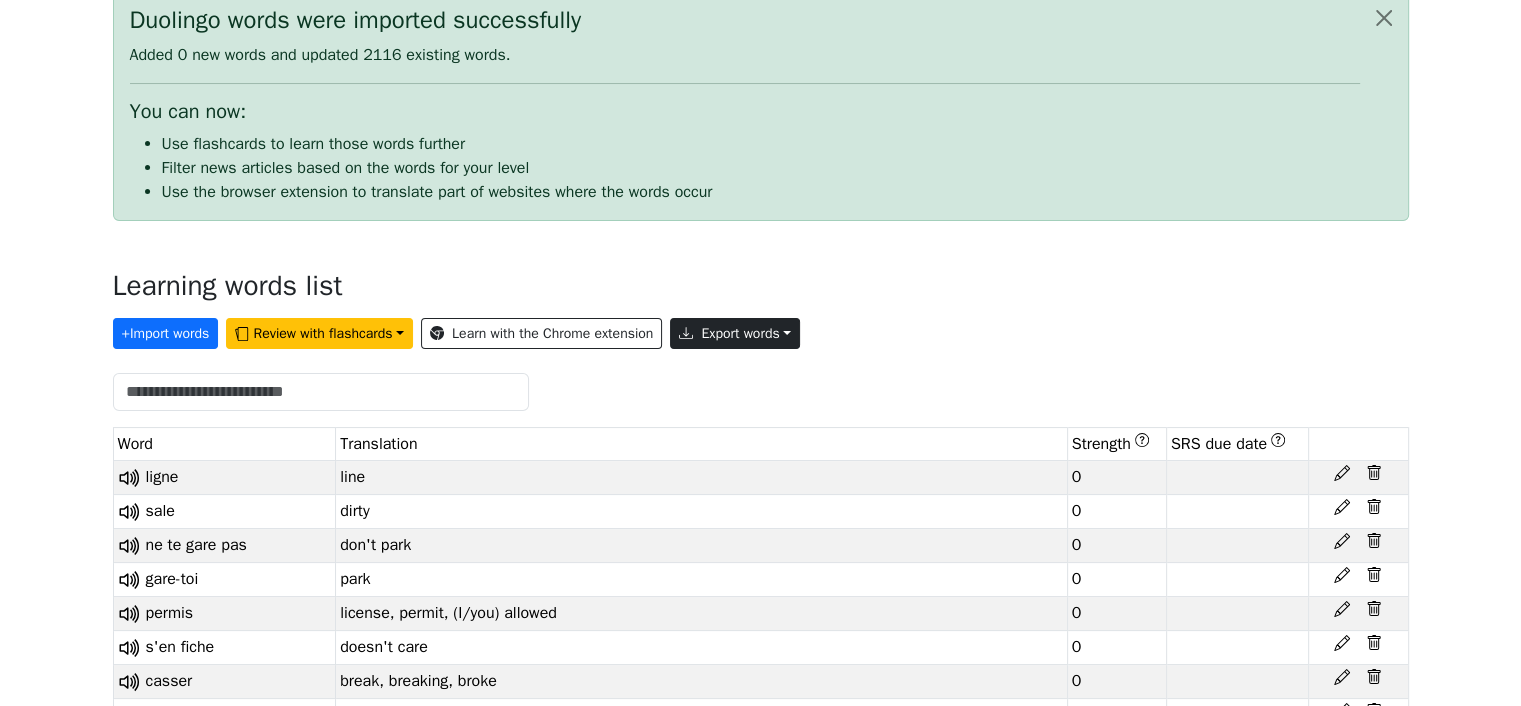 click on "Export words" at bounding box center [735, 333] 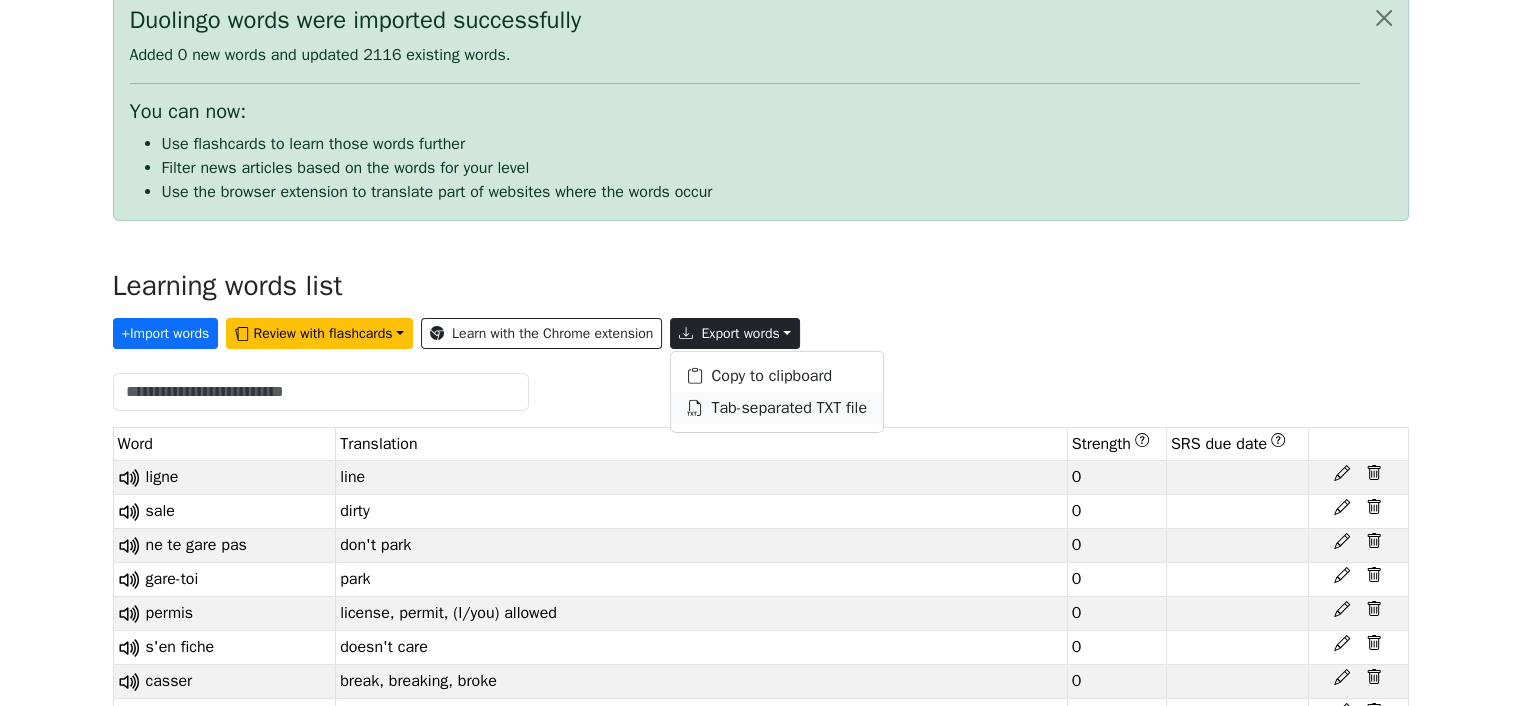 click on "Tab-separated TXT file" at bounding box center [777, 408] 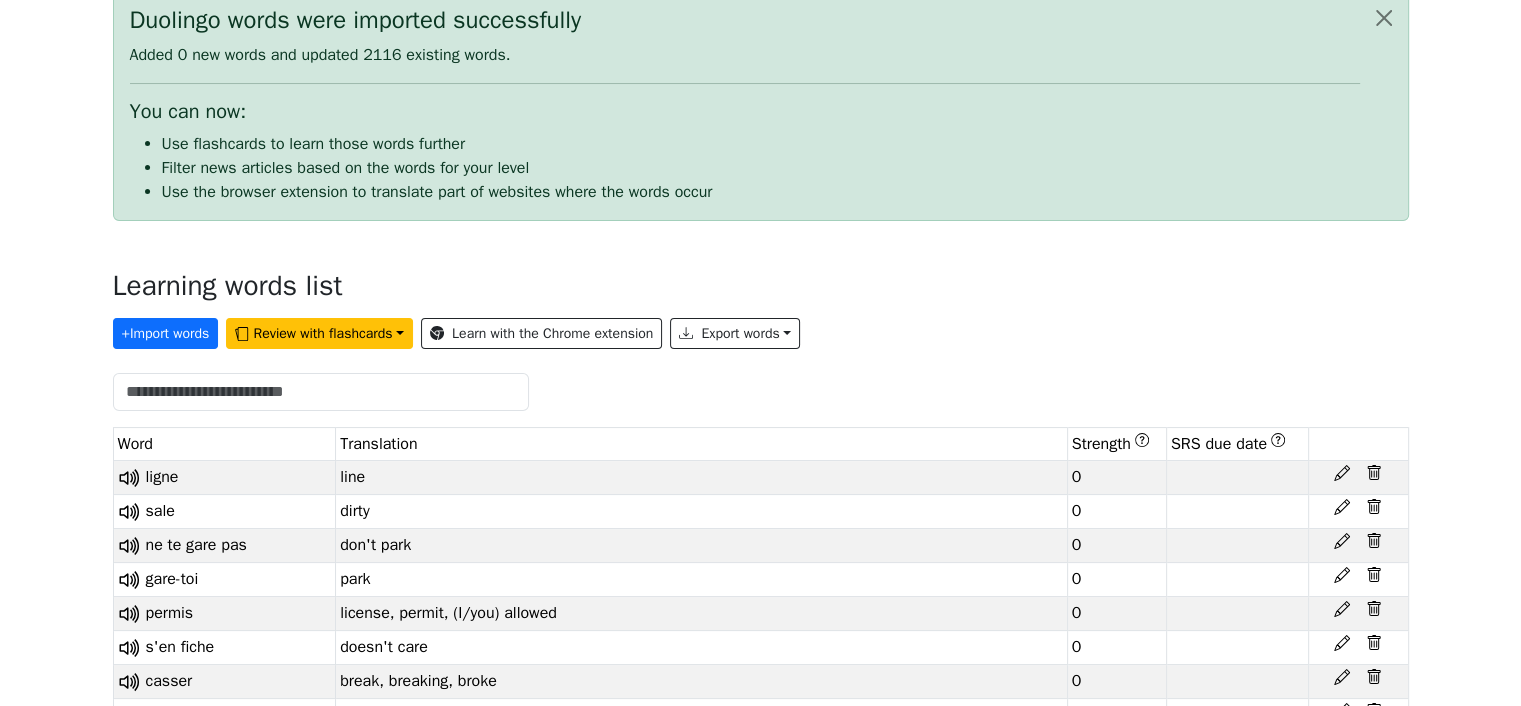 click on "Lingo Champion Library Vocabulary Statistics 0 Free plan Settings Browser extension Support 0 Free plan Lingo Champion Account Change plan Browser extension Support Feedback & bugs What's new? Get the Android app New Get the iOS app Log out Library Vocabulary Shortcuts Statistics Settings Duolingo words were imported successfully Added 0 new words and updated 2116 existing words. You can now: Use flashcards to learn those words further Filter news articles based on the words for your level Use the browser extension to translate part of websites where the words occur Learning words list +  Import words   Review with flashcards Learn with the Chrome extension Export words Copy to clipboard Tab-separated TXT file Word Translation Strength SRS due date ligne line 0 sale dirty 0 ne te gare pas don't park 0 gare-toi park 0 permis license, permit, (I/you) allowed 0 s'en fiche doesn't care 0 casser break, breaking, broke 0 marre fed up 0 pris gotten, had, busy 0 grands-mères grandmothers 0 mortes dead 0 restés 0 0" at bounding box center [760, 36069] 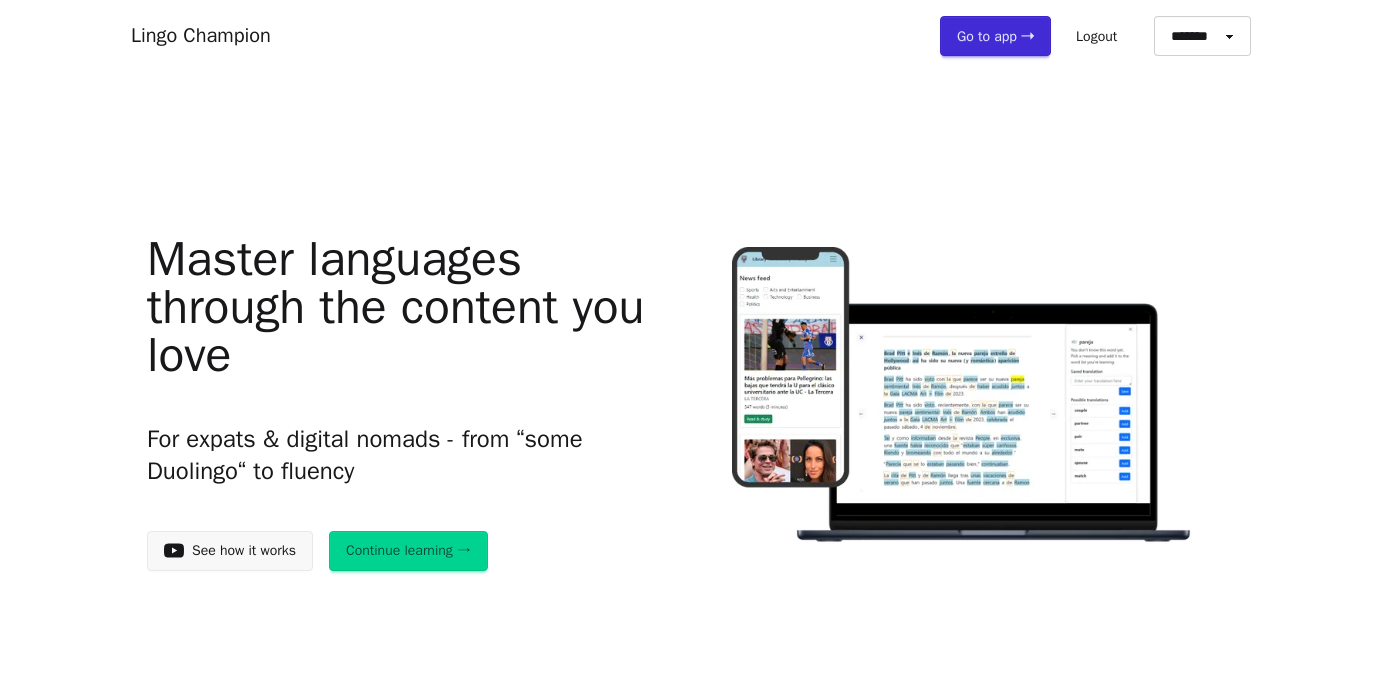 scroll, scrollTop: 0, scrollLeft: 0, axis: both 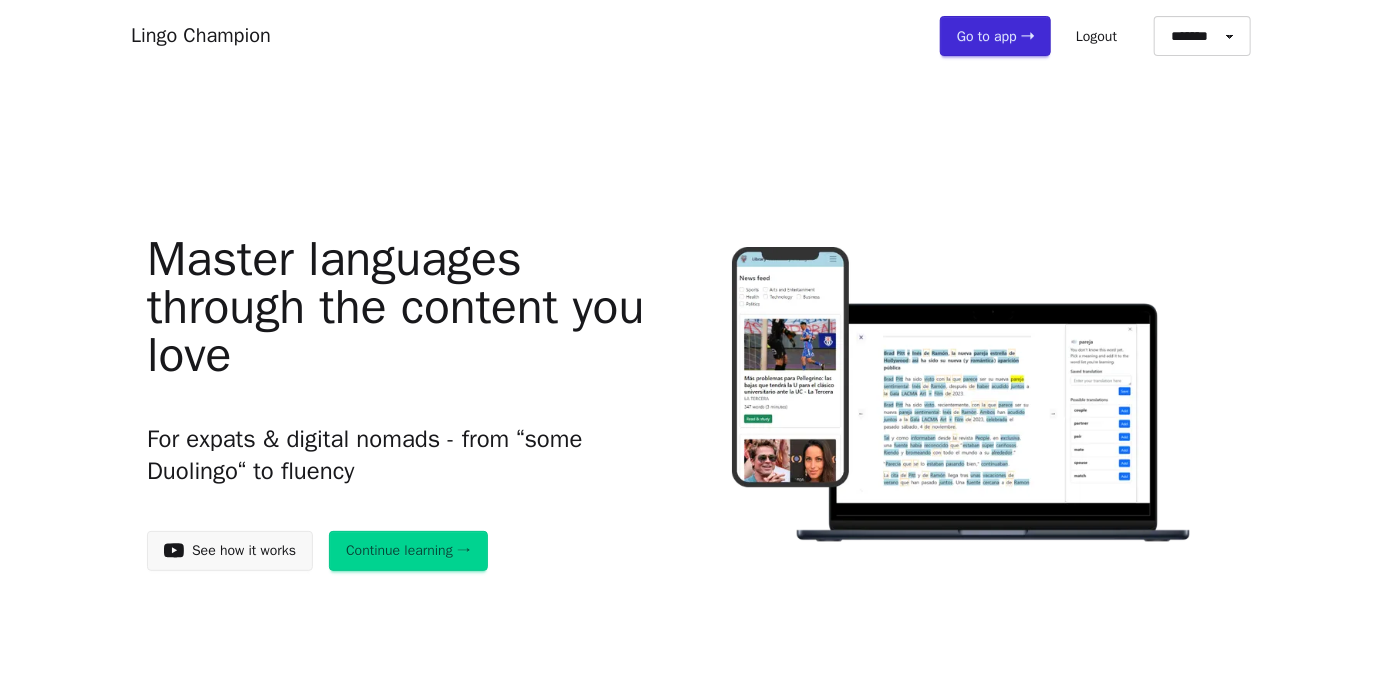 click on "Go to app ➝" at bounding box center [995, 36] 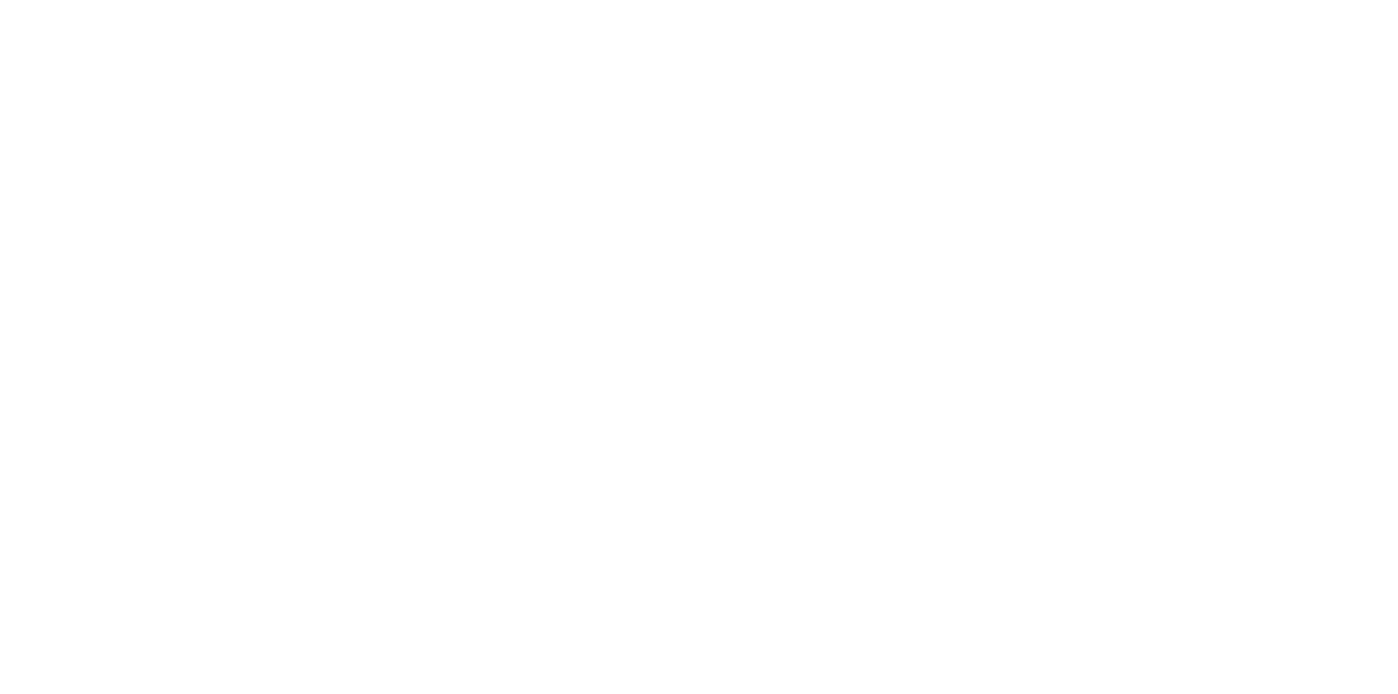 scroll, scrollTop: 0, scrollLeft: 0, axis: both 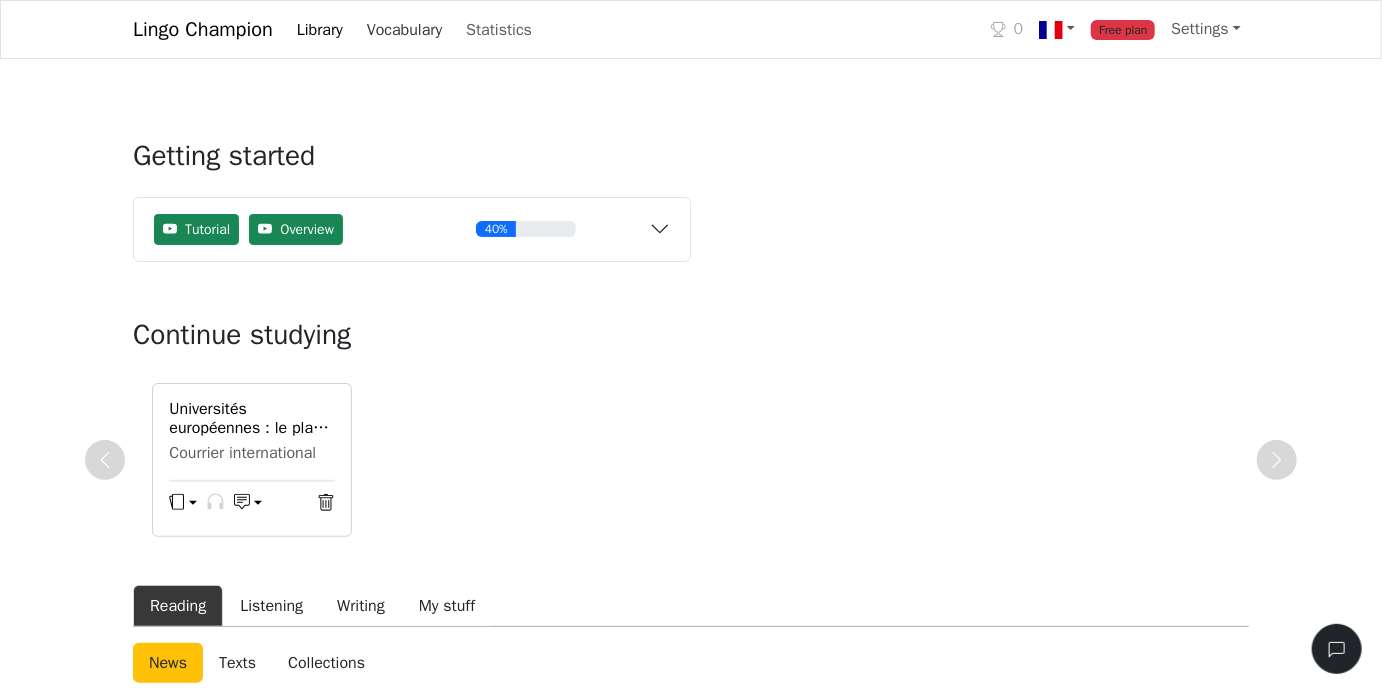 click on "Vocabulary" at bounding box center [404, 30] 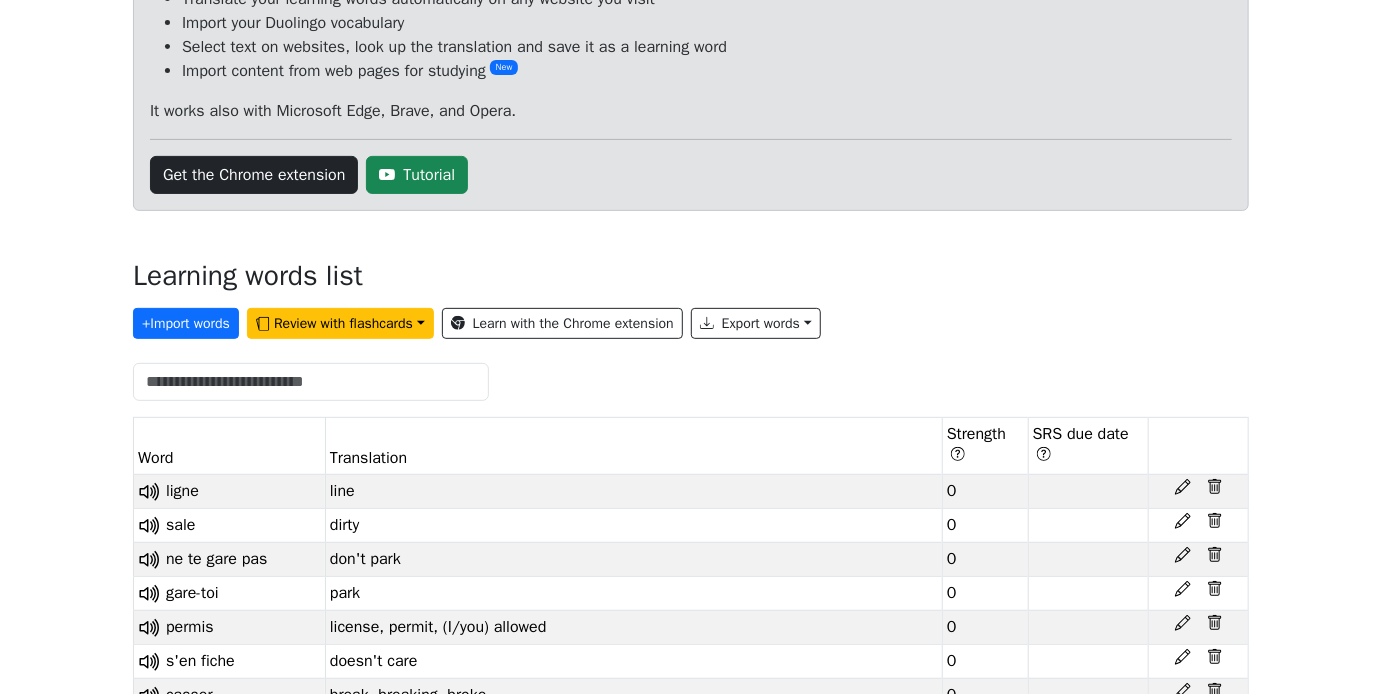 scroll, scrollTop: 333, scrollLeft: 0, axis: vertical 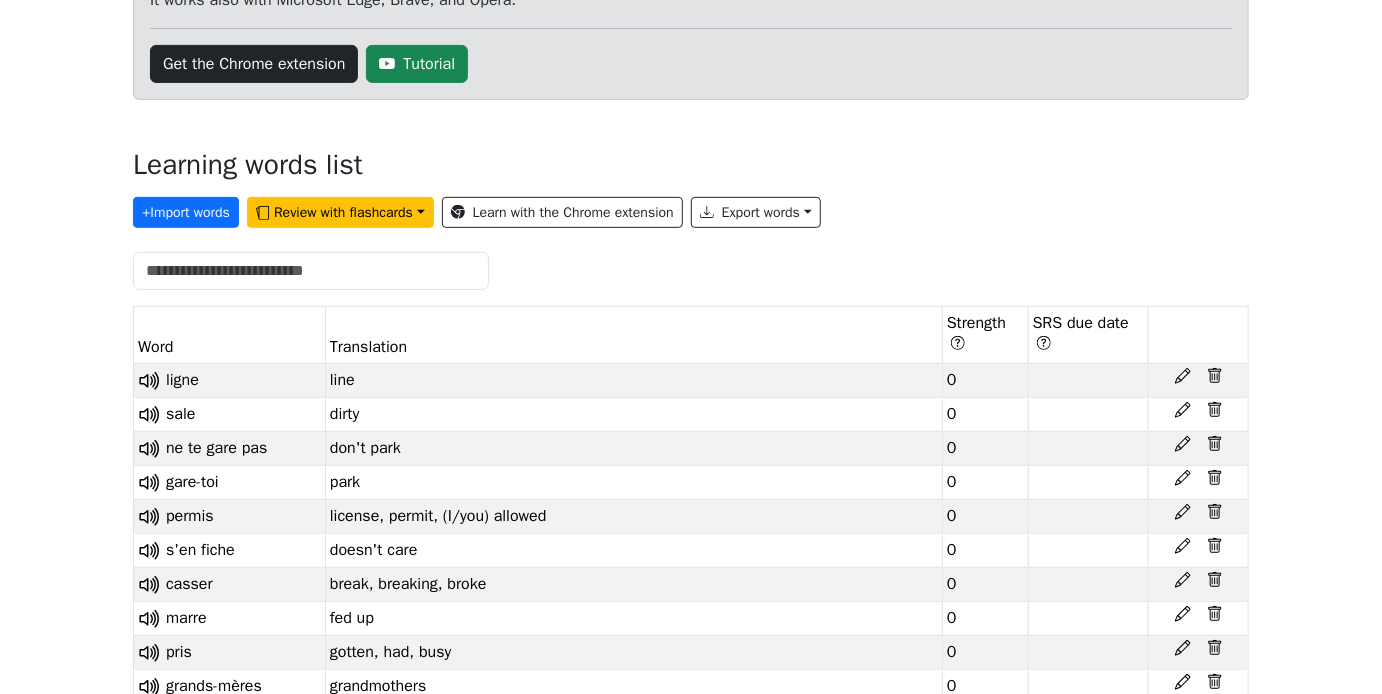 click at bounding box center (691, 271) 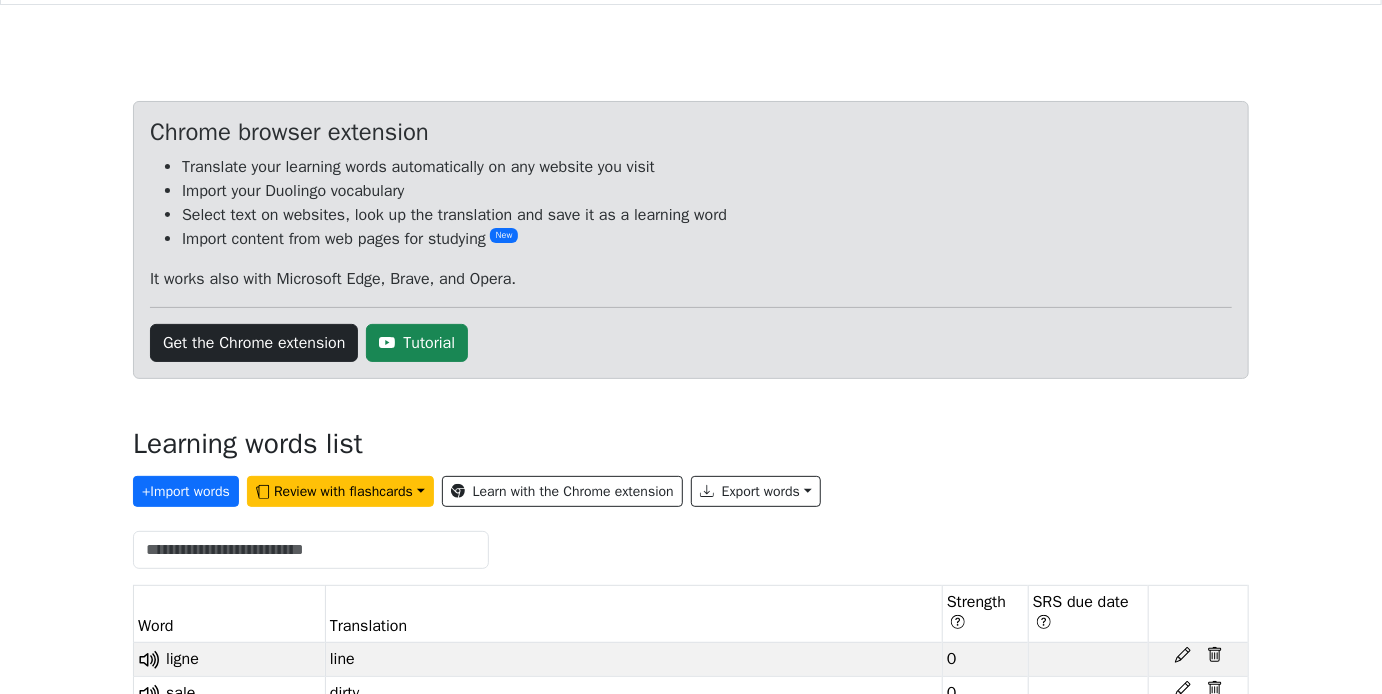 scroll, scrollTop: 0, scrollLeft: 0, axis: both 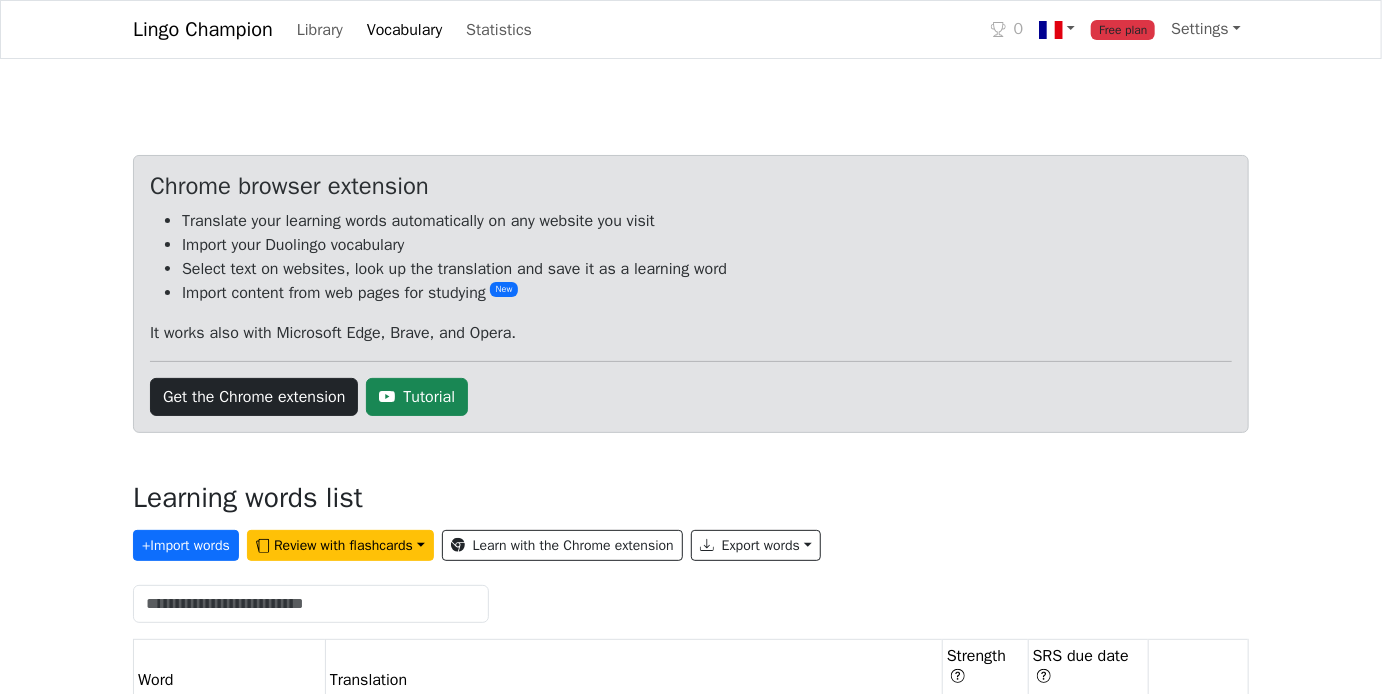 click on "Chrome browser extension Translate your learning words automatically on any website you visit Import your Duolingo vocabulary Select text on websites, look up the translation and save it as a learning word Import content from web pages for studying New It works also with Microsoft Edge, Brave, and Opera. Get the Chrome extension Tutorial Learning words list +  Import words   Review with flashcards Learn with the Chrome extension Export words Word Translation Strength SRS due date ligne line 0 sale dirty 0 ne te gare pas don't park 0 gare-toi park 0 permis license, permit, (I/you) allowed 0 s'en fiche doesn't care 0 casser break, breaking, broke 0 marre fed up 0 pris gotten, had, busy 0 grands-mères grandmothers 0 mortes dead 0 restés been left, stayed, lived on 0 heureusement fortunately, it's fortunate, fortunate 0 restées stayed, stay 0 célibataire single 0 devenu become, became 0 vingtième twentieth 0 mondial worldwide, world, global 0 née born 0 recevoir to receive, receive, receiving 0 en boîte 0" at bounding box center [691, 36363] 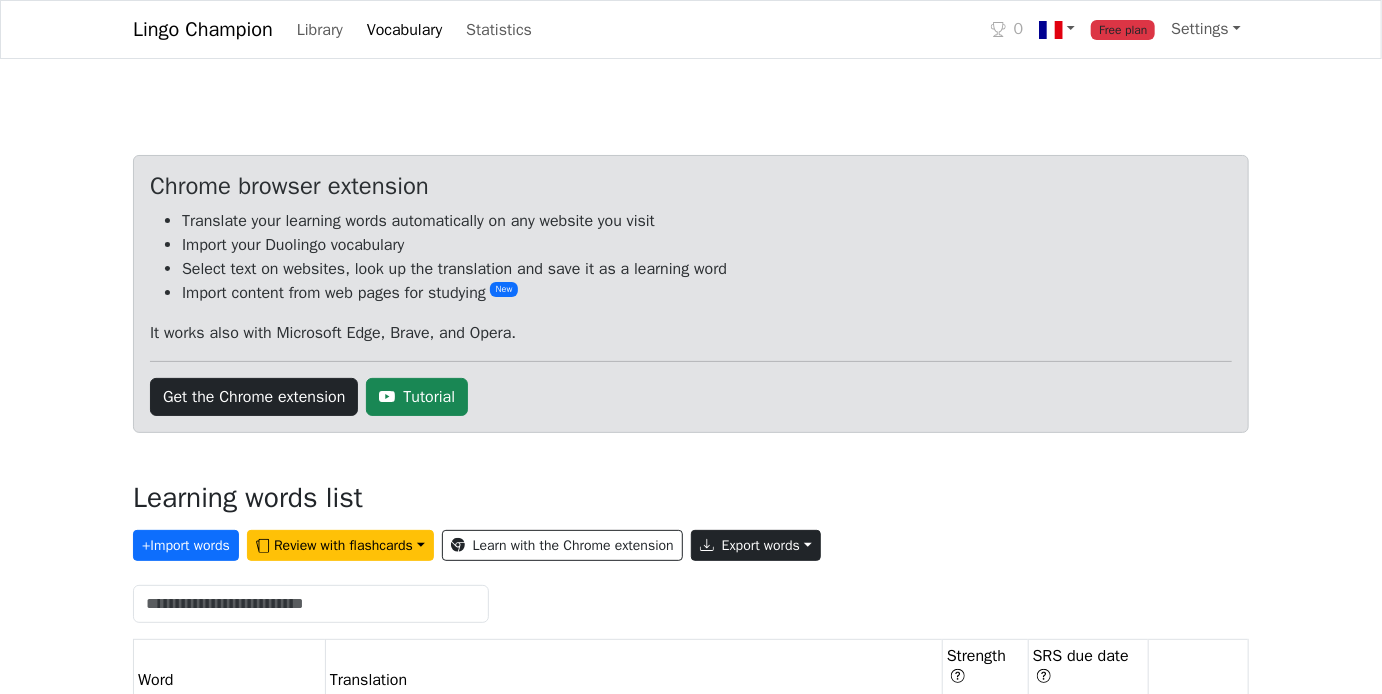 click on "Export words" at bounding box center [756, 545] 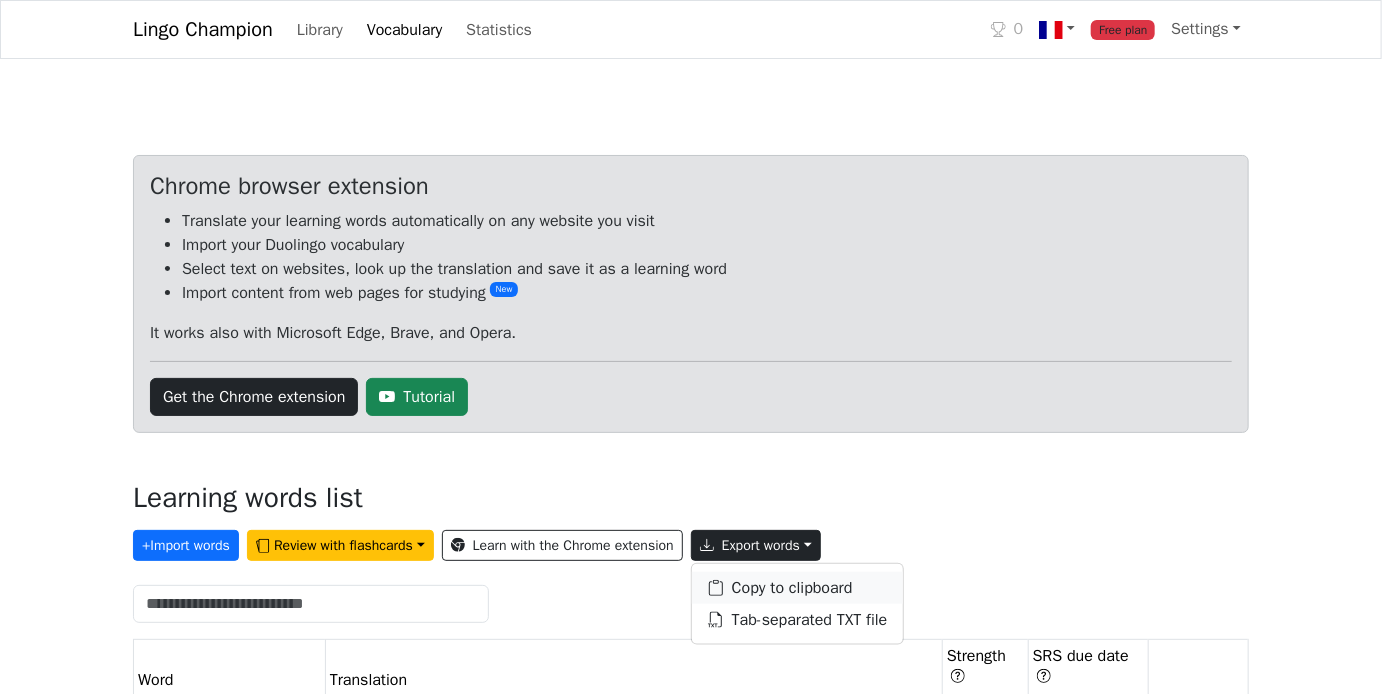 click on "Copy to clipboard" at bounding box center (798, 588) 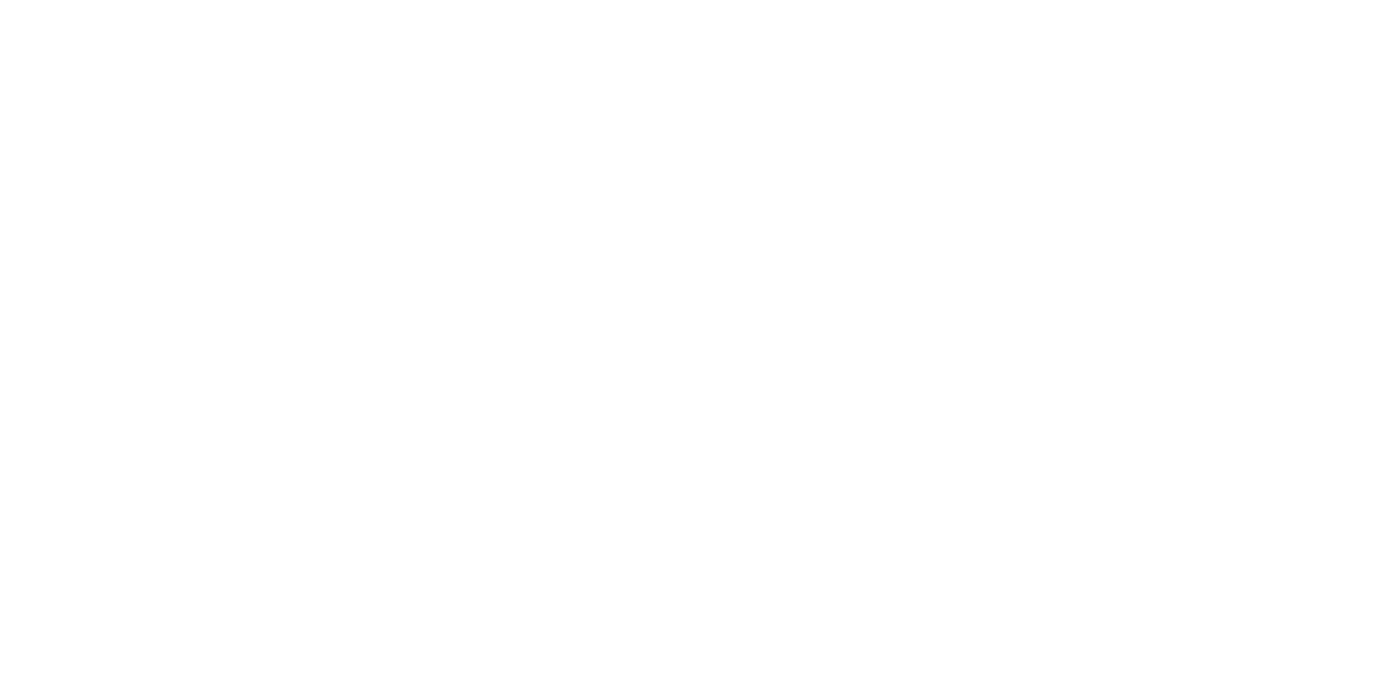 scroll, scrollTop: 0, scrollLeft: 0, axis: both 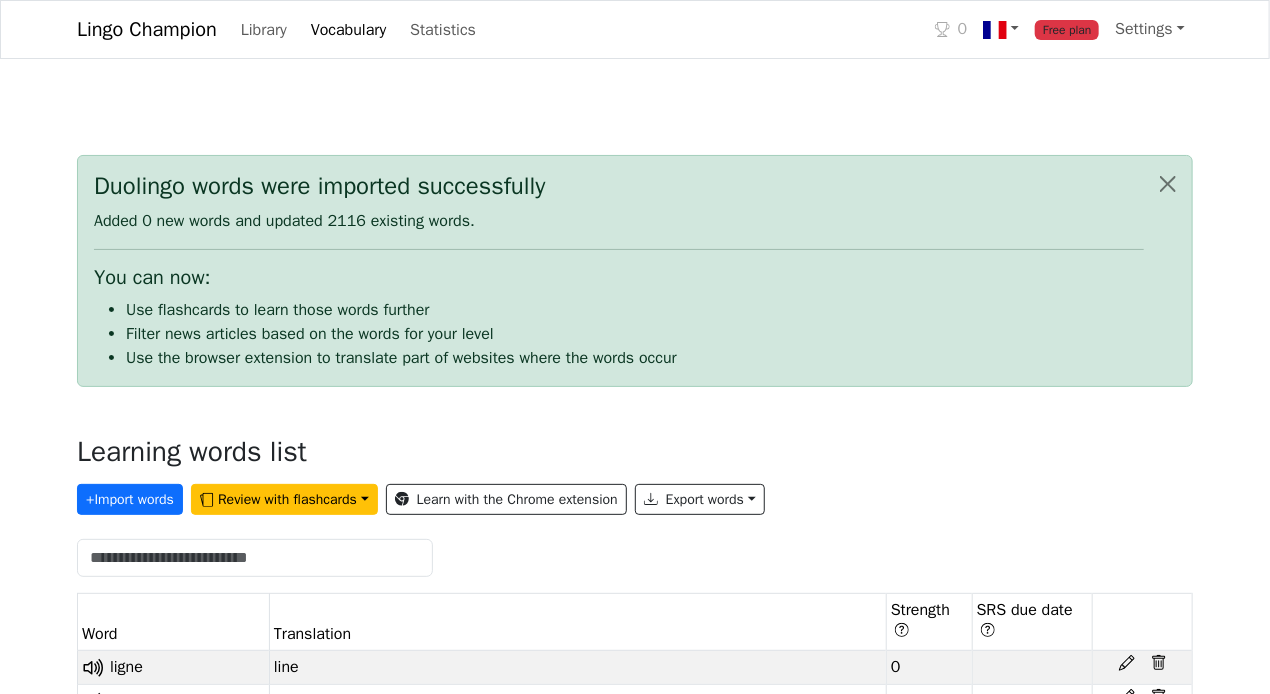 click on "Learning words list" at bounding box center [635, 456] 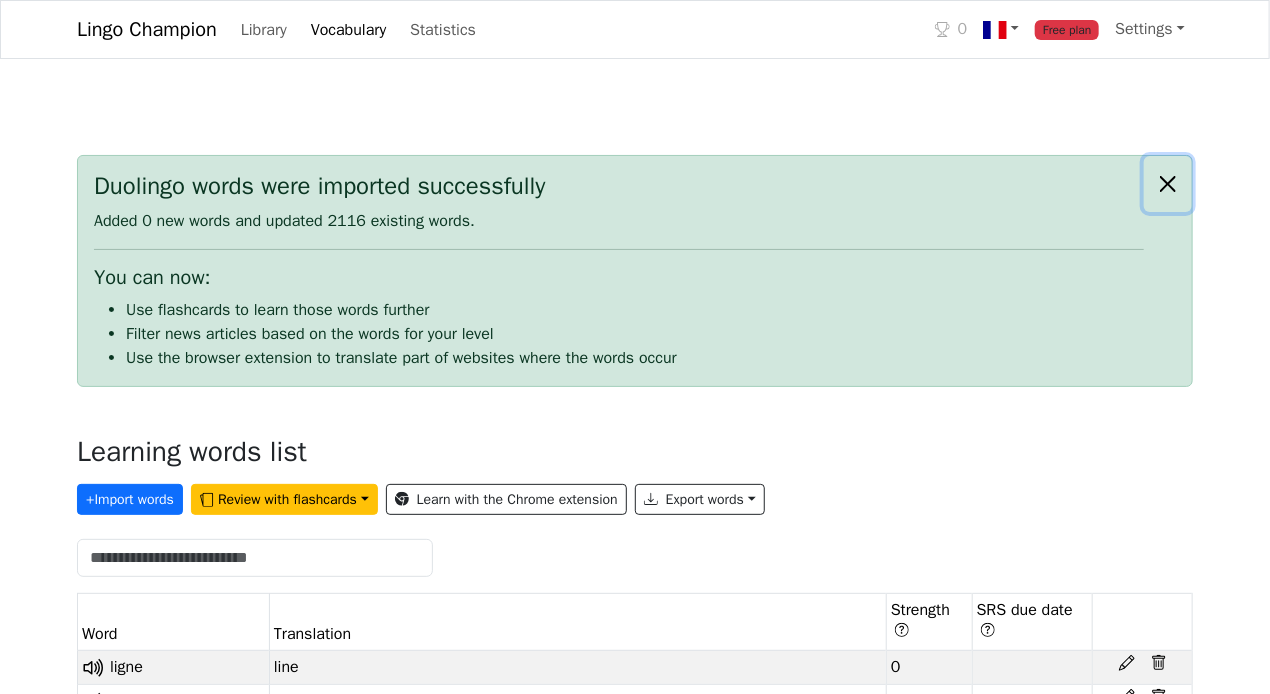click at bounding box center (1168, 184) 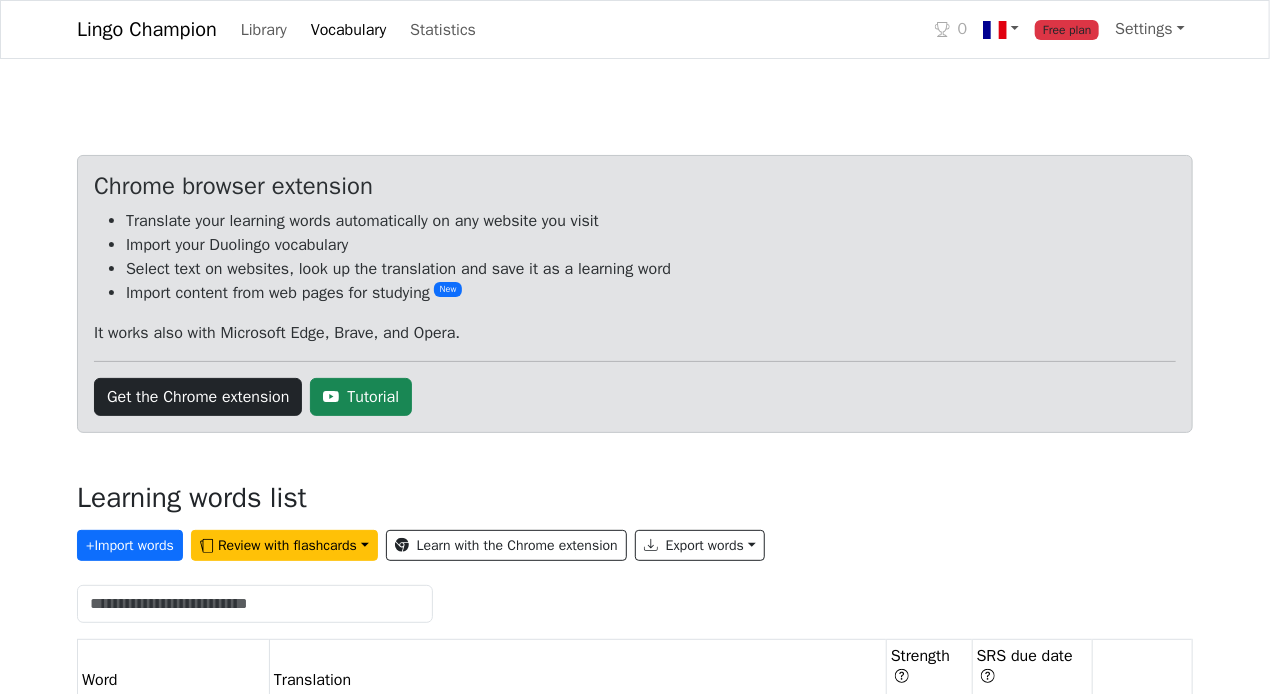 click on "Lingo Champion Library Vocabulary Statistics 0 Free plan Settings Browser extension Support 0 Free plan Lingo Champion Account Change plan Browser extension Support Feedback & bugs What's new? Get the Android app New Get the iOS app Log out Library Vocabulary Shortcuts Statistics Settings Chrome browser extension Translate your learning words automatically on any website you visit Import your Duolingo vocabulary Select text on websites, look up the translation and save it as a learning word Import content from web pages for studying New It works also with Microsoft Edge, Brave, and Opera. Get the Chrome extension Tutorial Learning words list + Import words Review with flashcards Learn with the Chrome extension Export words Word Translation Strength SRS due date ligne line 0 sale dirty 0 ne te gare pas don't park 0 gare-toi park 0 permis license, permit, (I/you) allowed 0 s'en fiche doesn't care 0 casser break, breaking, broke 0 marre fed up 0 pris gotten, had, busy 0 grands-mères grandmothers 0 mortes 0 0" at bounding box center (635, 36294) 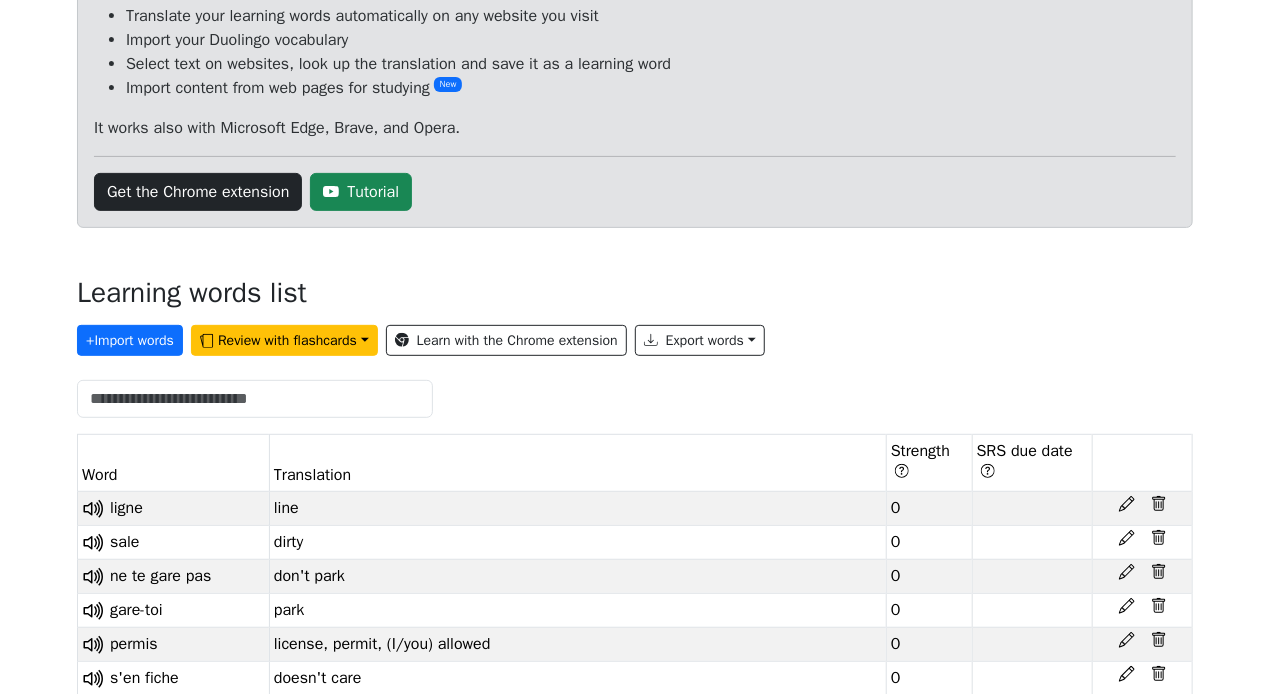 scroll, scrollTop: 500, scrollLeft: 0, axis: vertical 